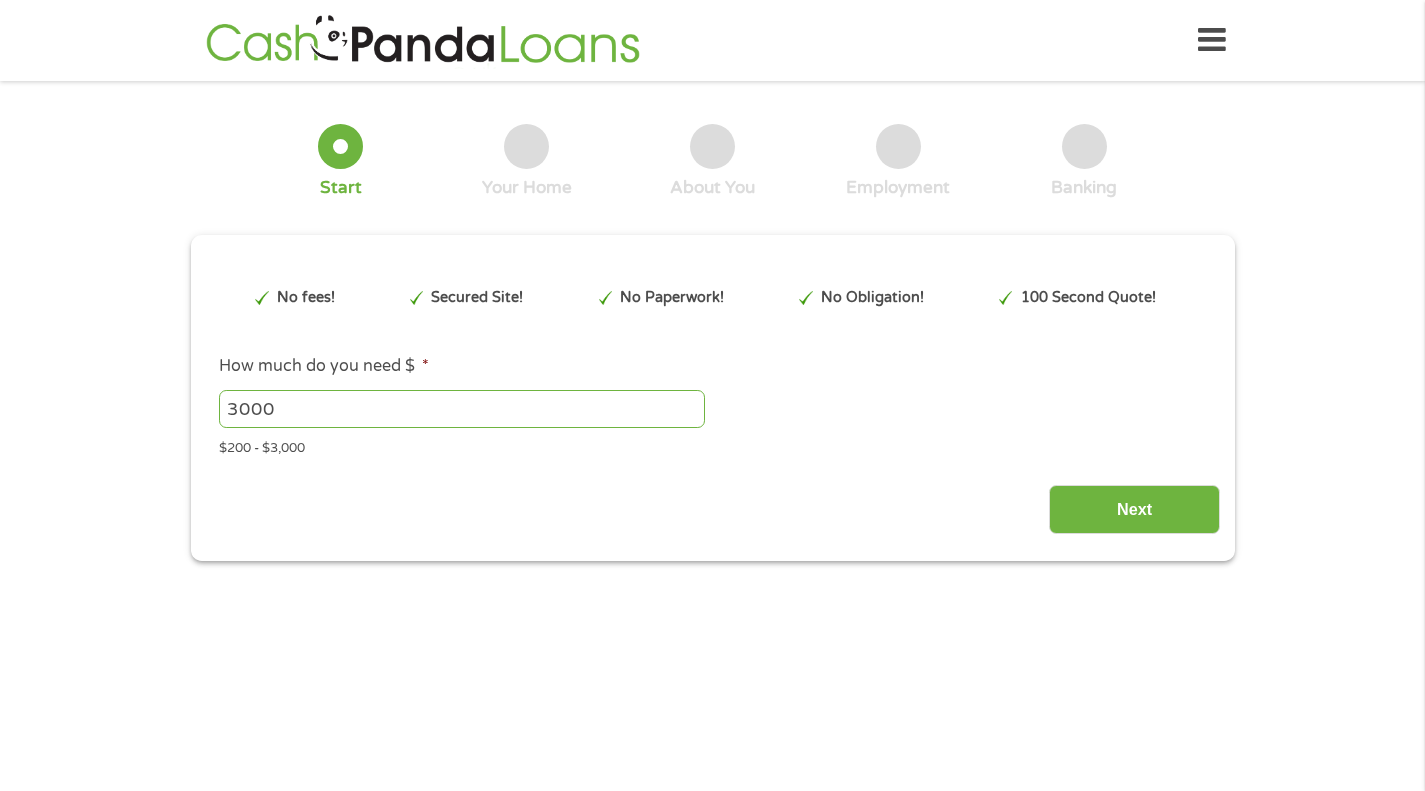 scroll, scrollTop: 0, scrollLeft: 0, axis: both 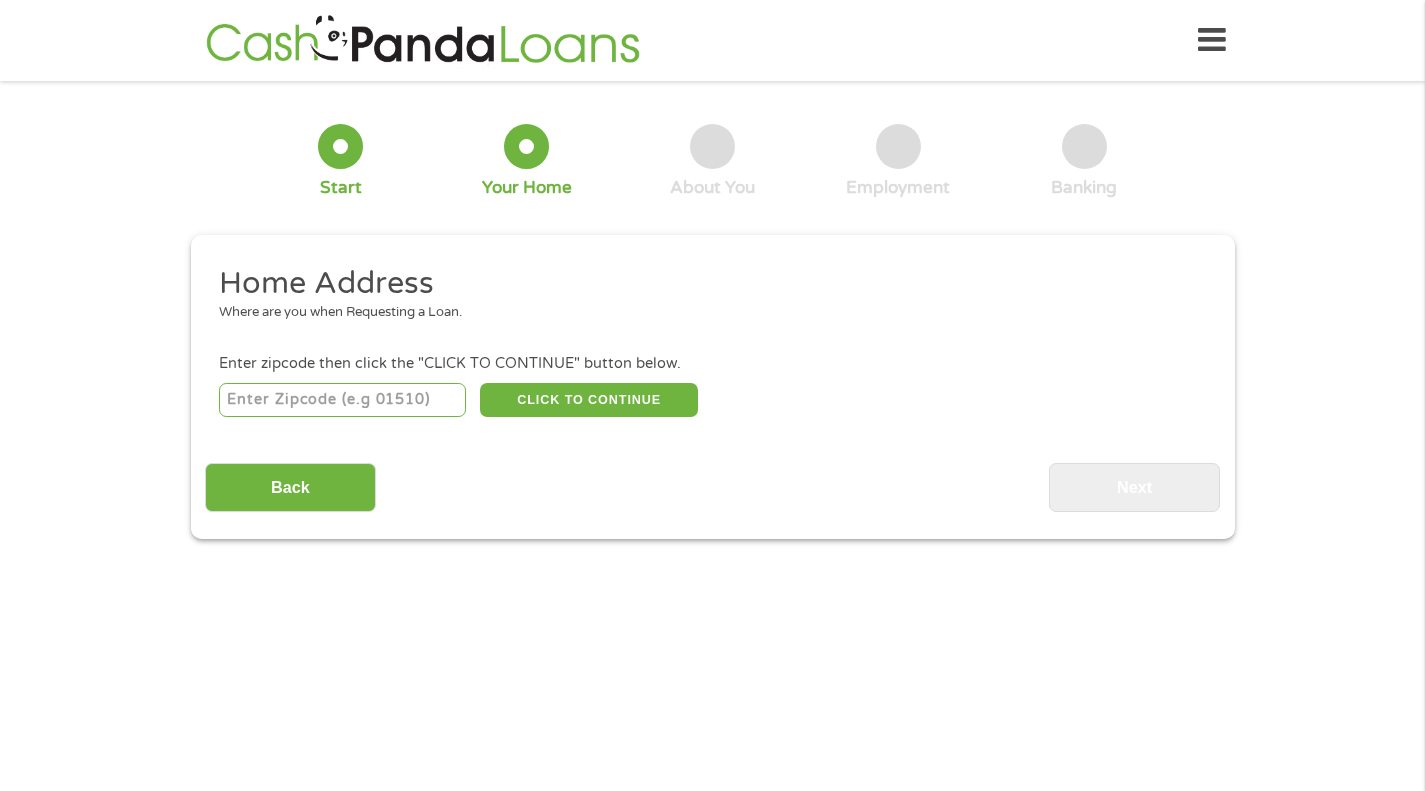 click at bounding box center (342, 400) 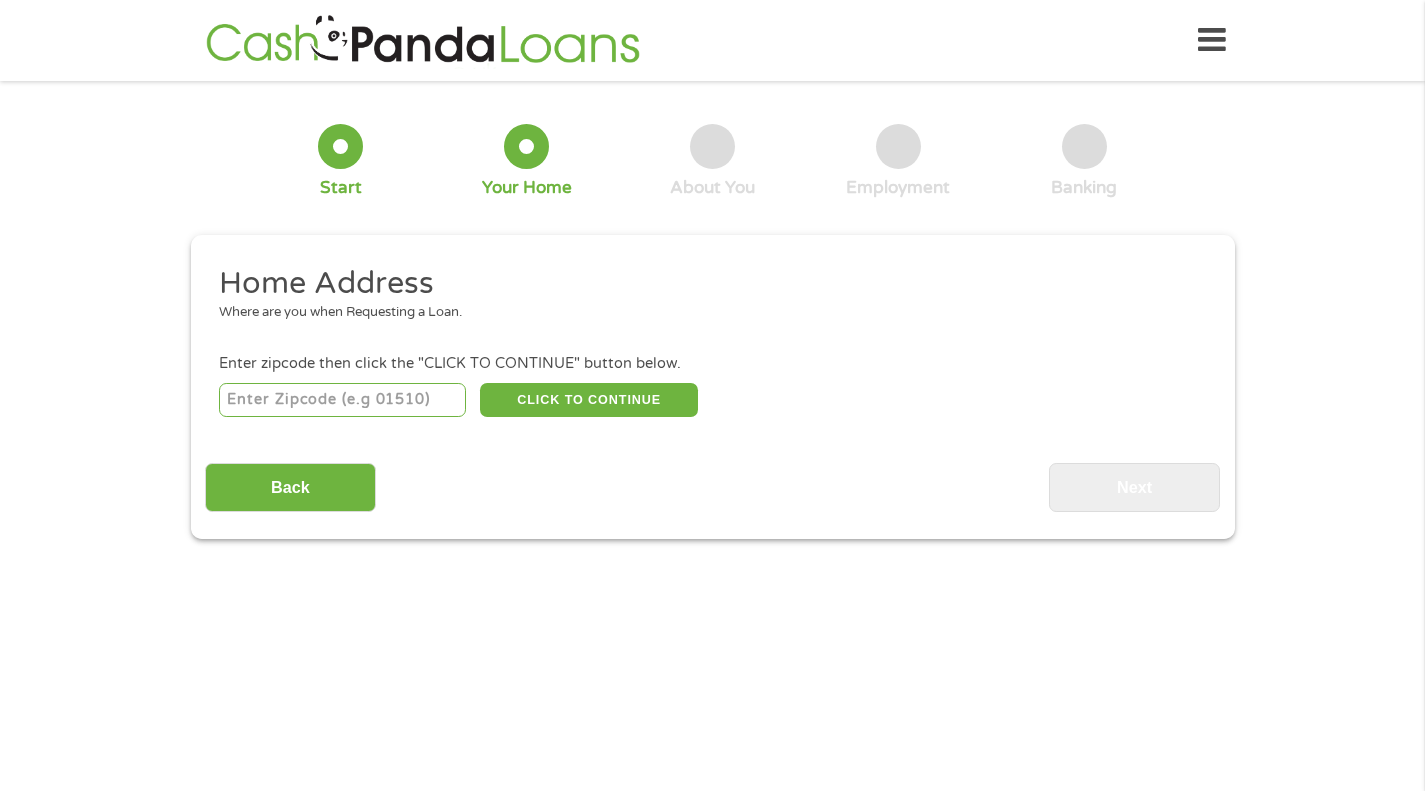 type on "21221" 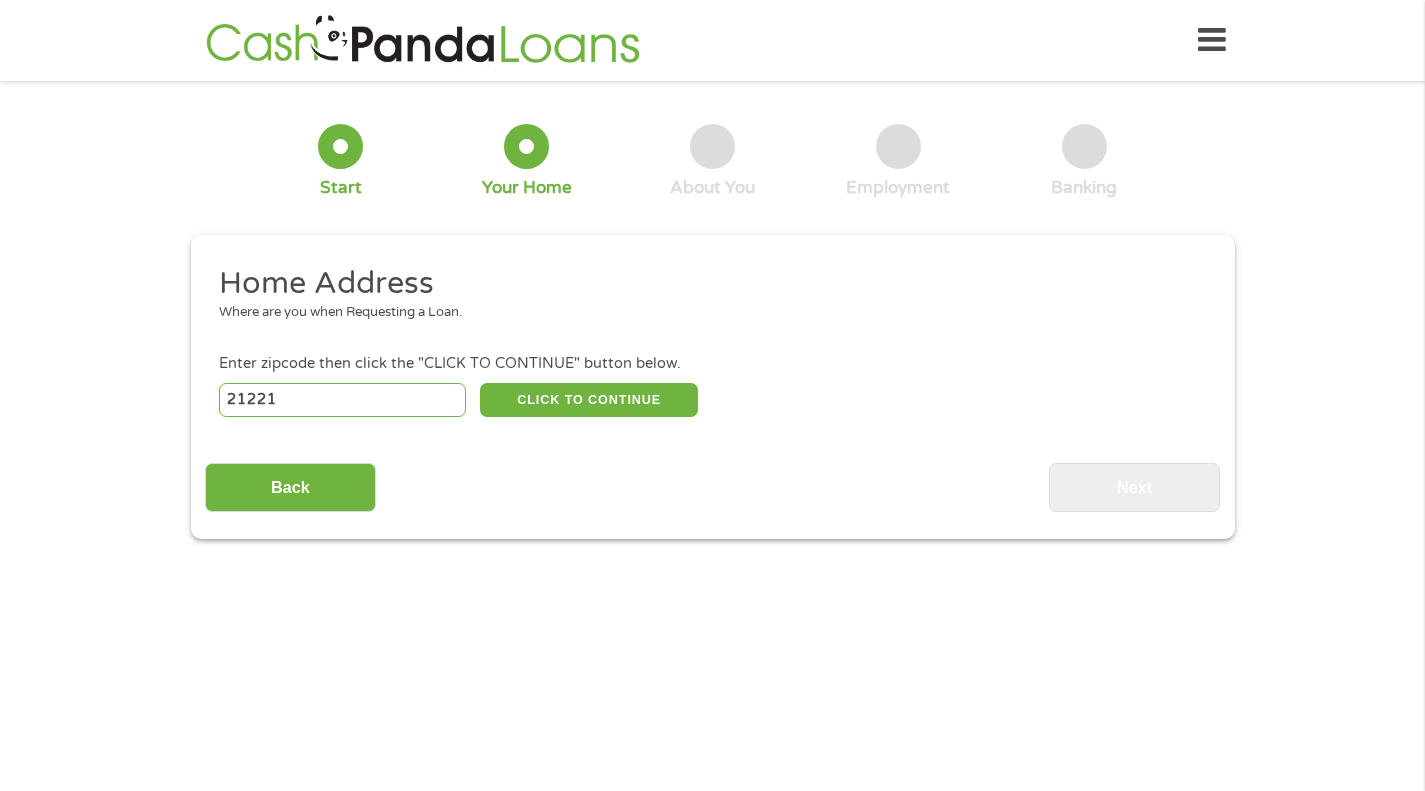 select on "Maryland" 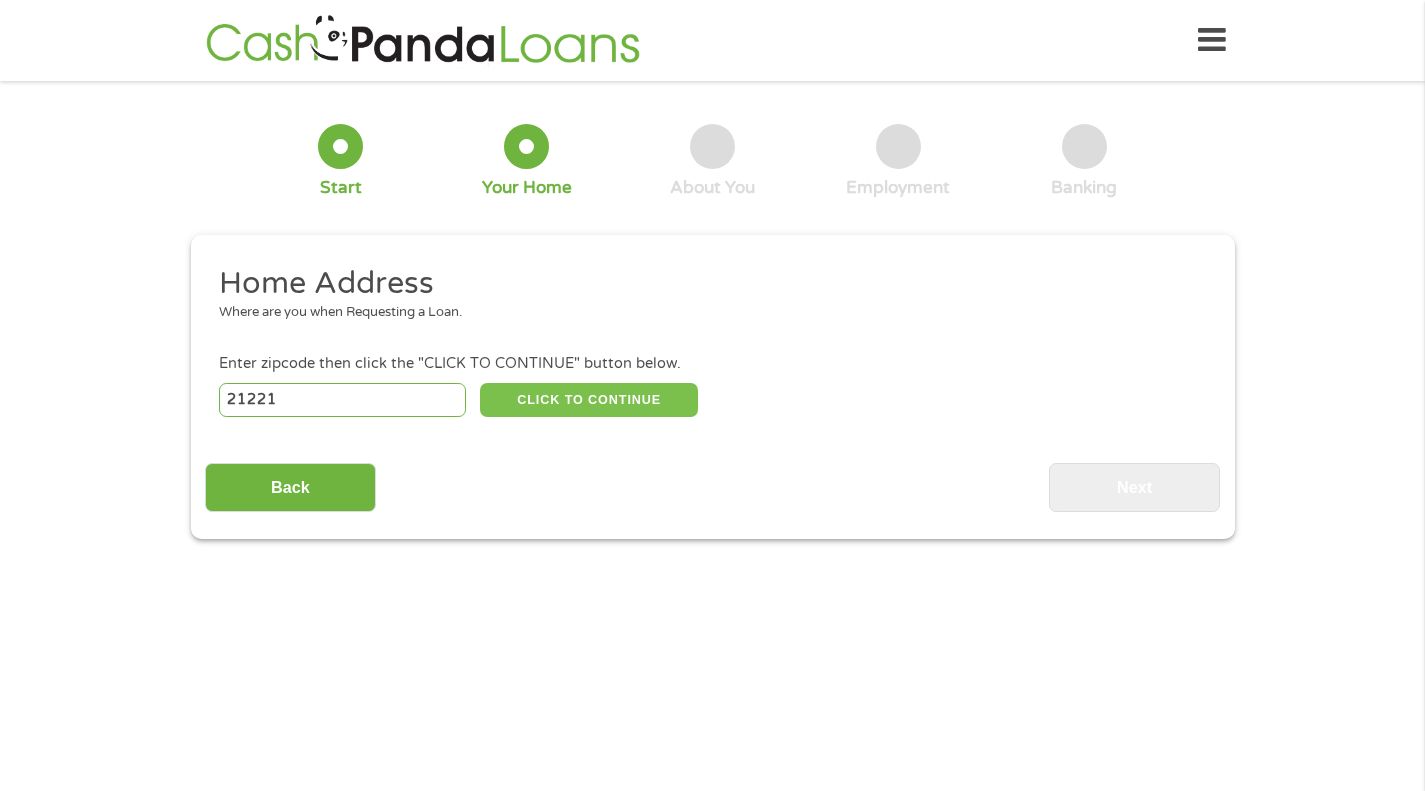 click on "CLICK TO CONTINUE" at bounding box center [589, 400] 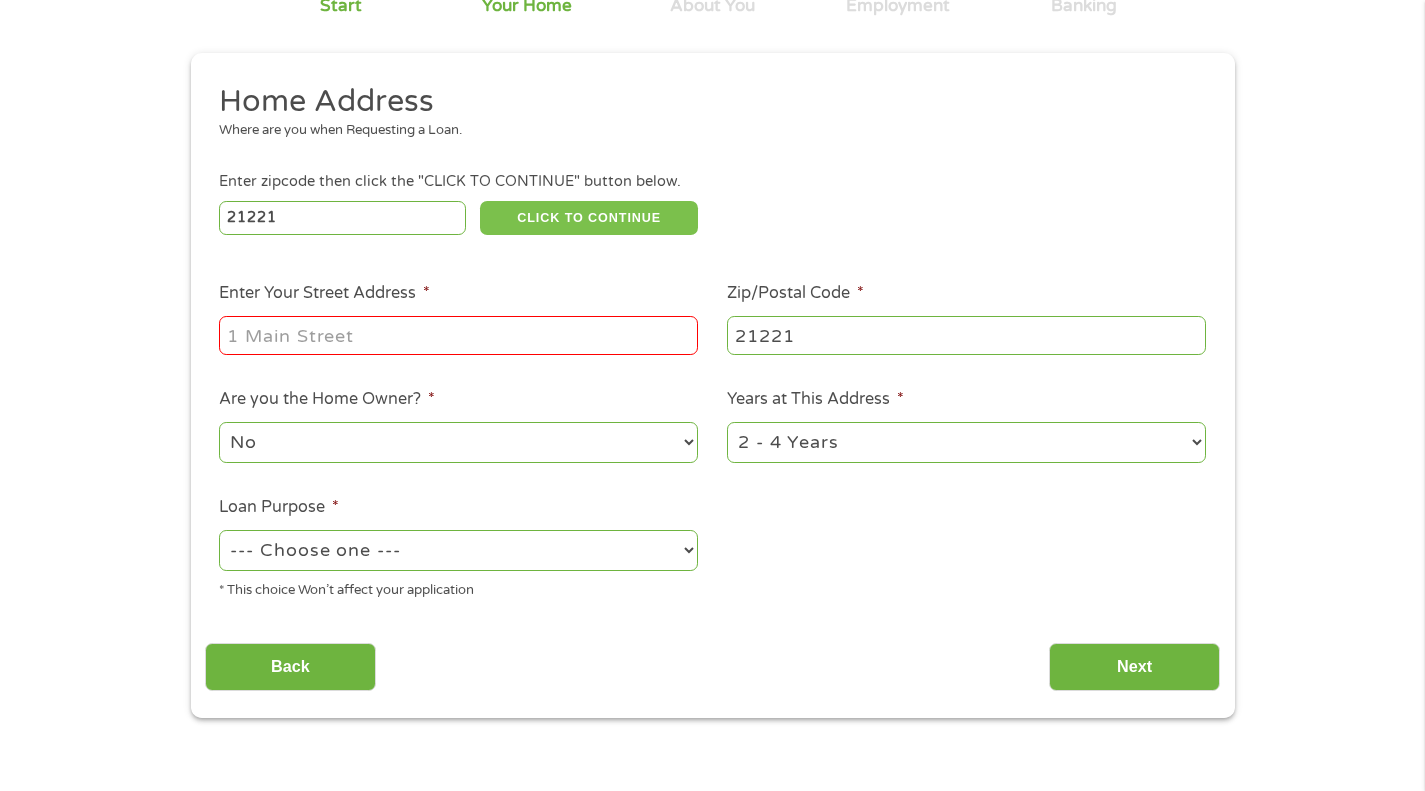 scroll, scrollTop: 187, scrollLeft: 0, axis: vertical 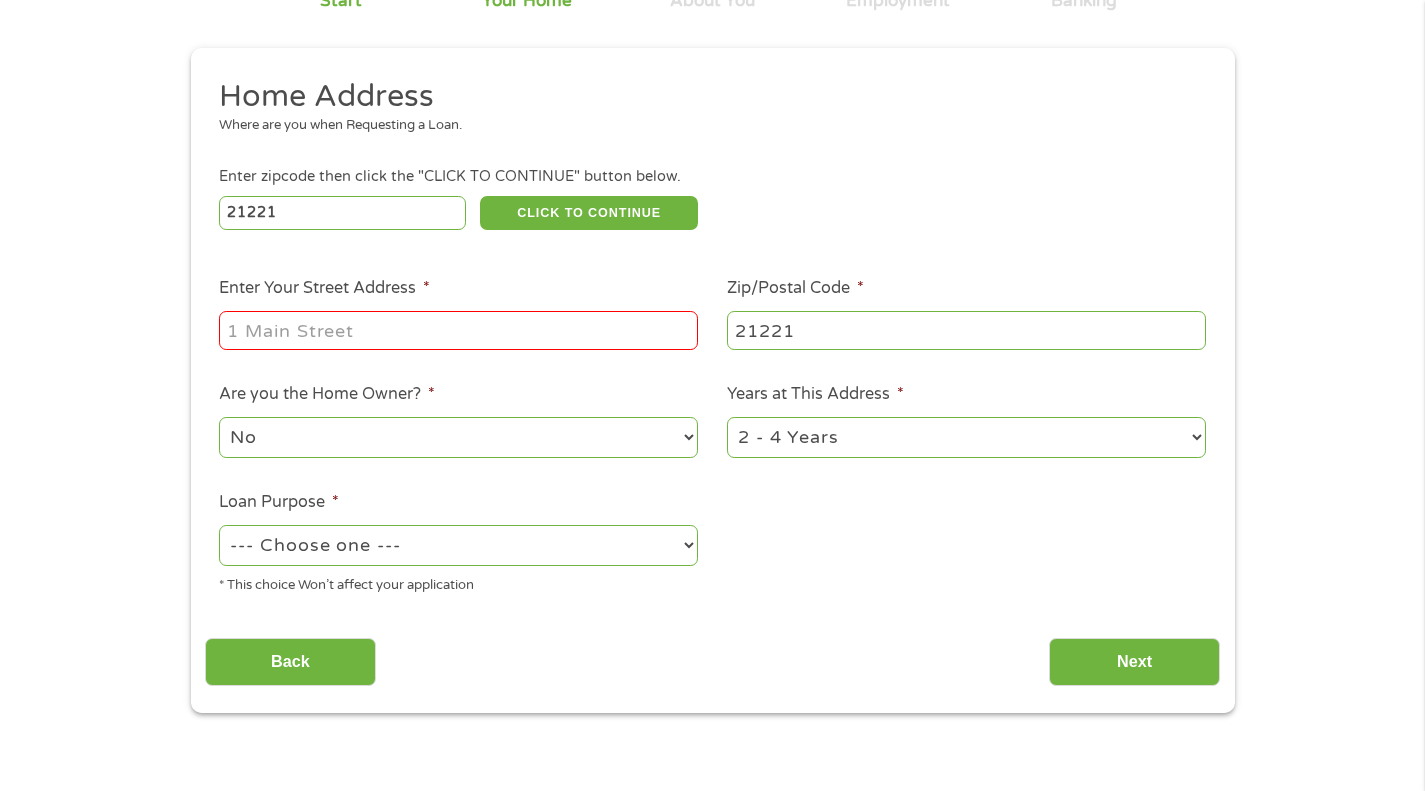 click on "Enter Your Street Address *" at bounding box center (458, 330) 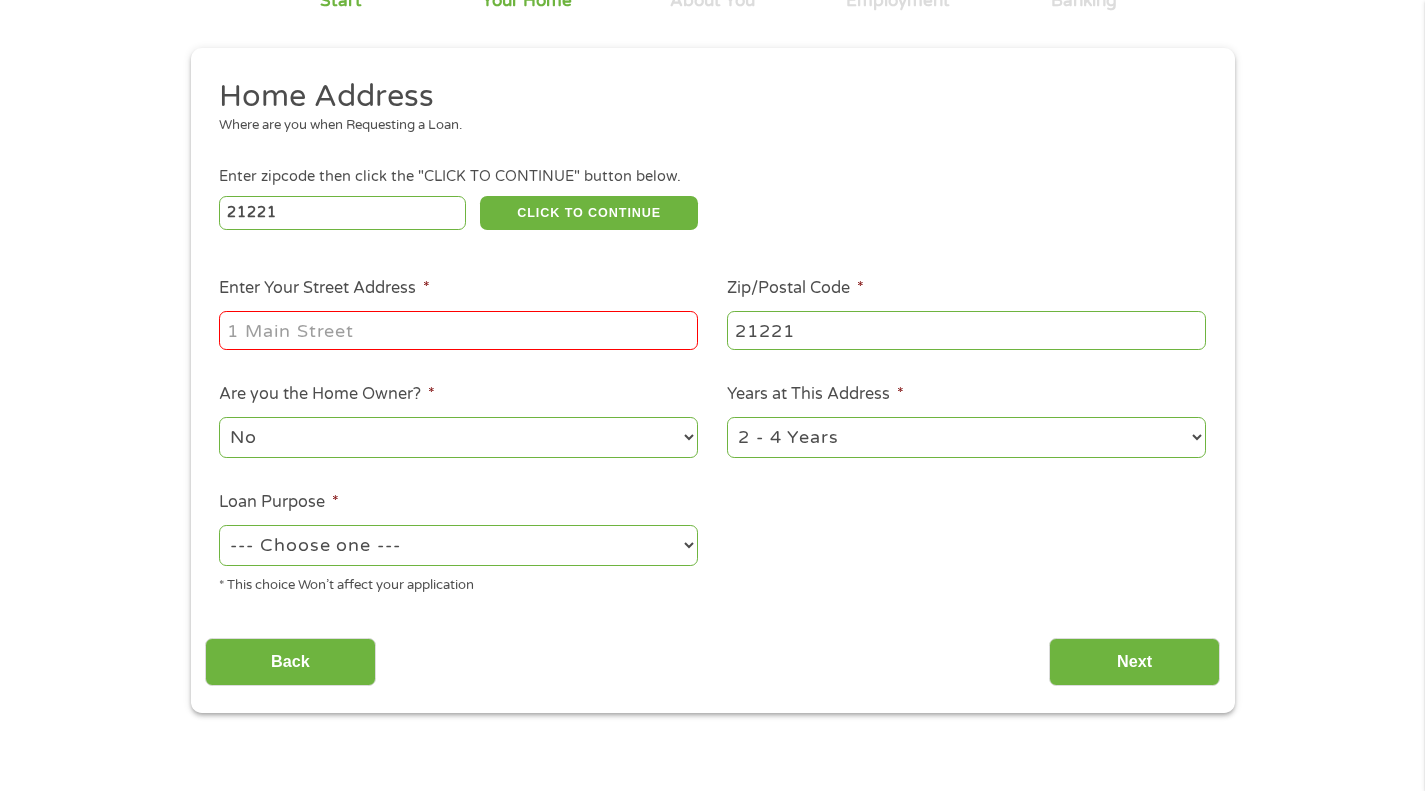 type on "1408 SHADETREE RD APT M" 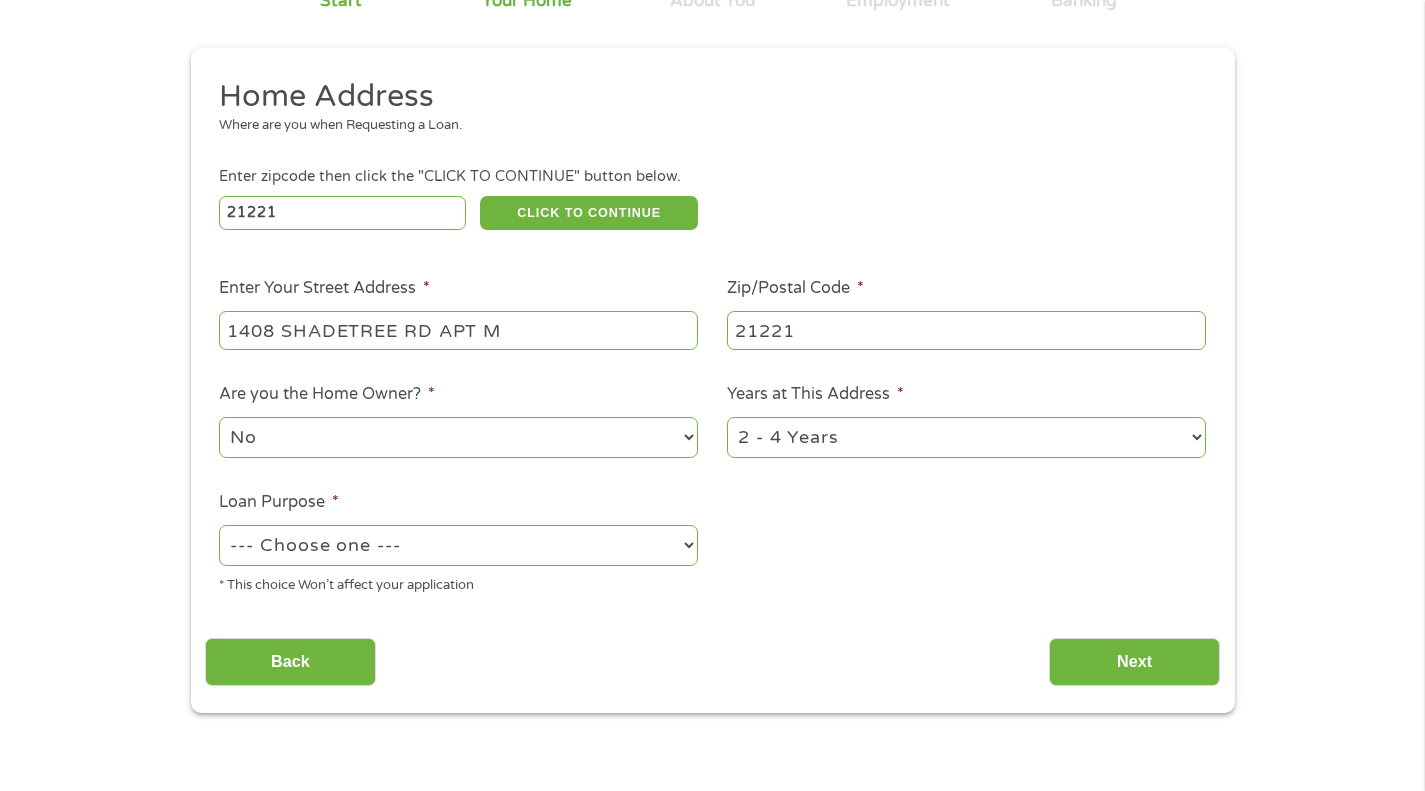 click on "--- Choose one --- Pay Bills Debt Consolidation Home Improvement Major Purchase Car Loan Short Term Cash Medical Expenses Other" at bounding box center (458, 545) 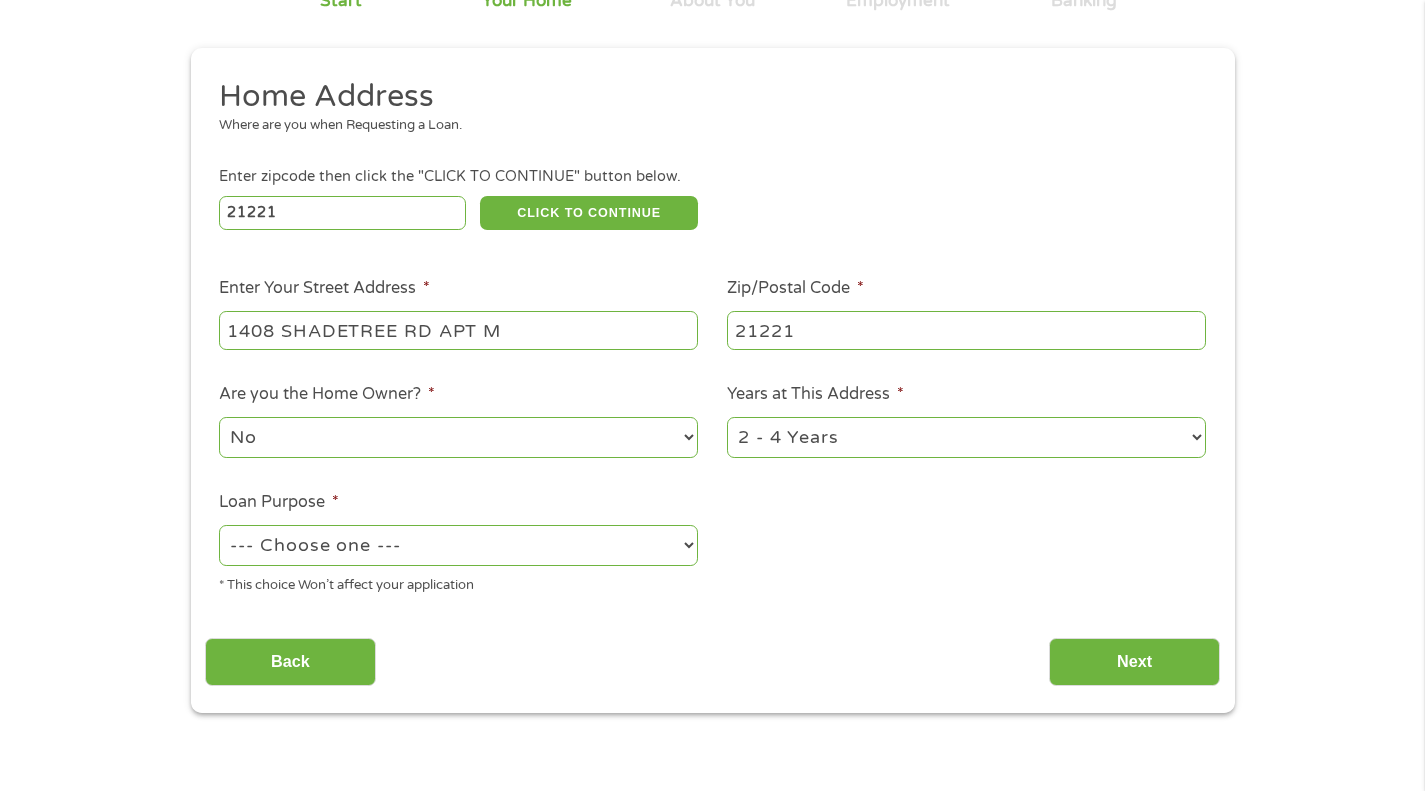 select on "medicalexpenses" 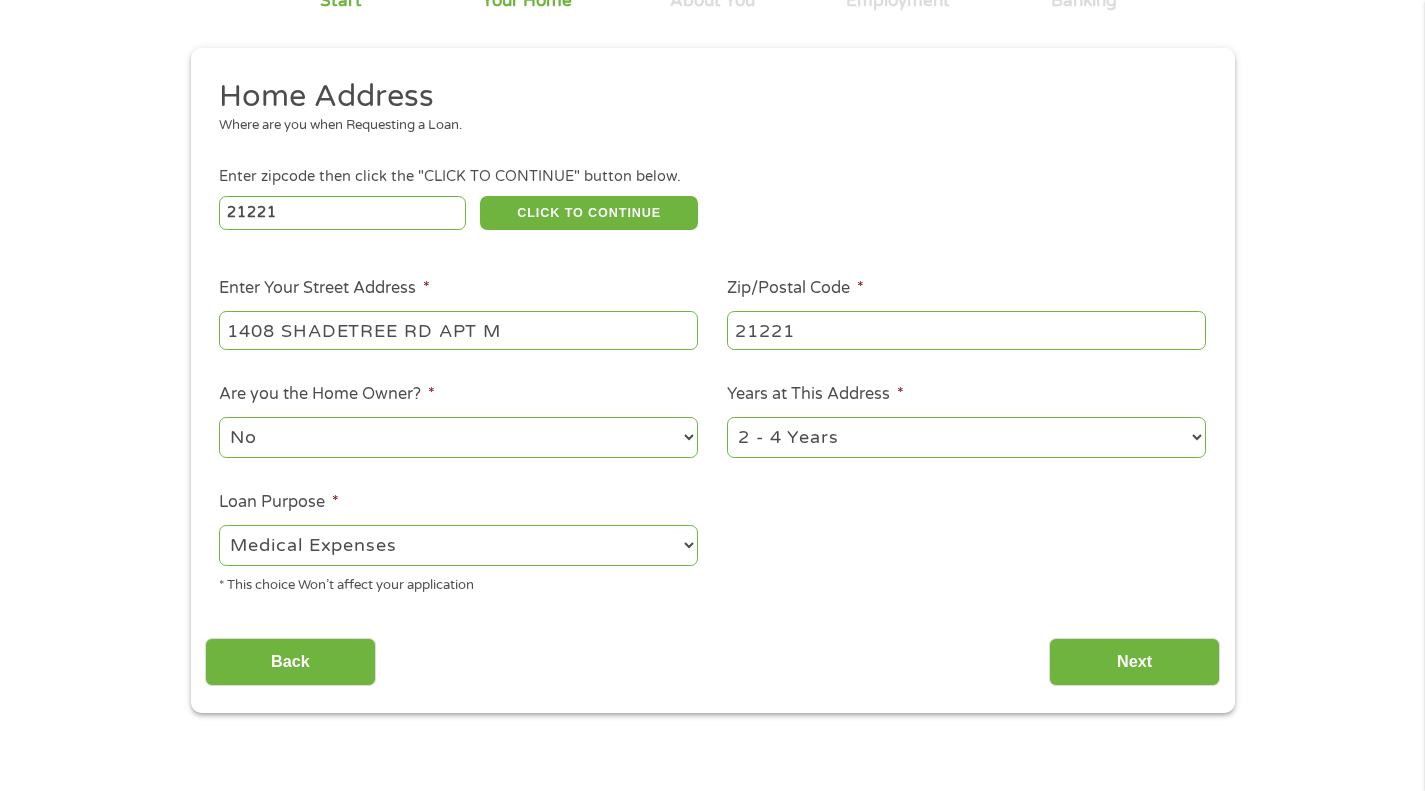 click on "--- Choose one --- Pay Bills Debt Consolidation Home Improvement Major Purchase Car Loan Short Term Cash Medical Expenses Other" at bounding box center [458, 545] 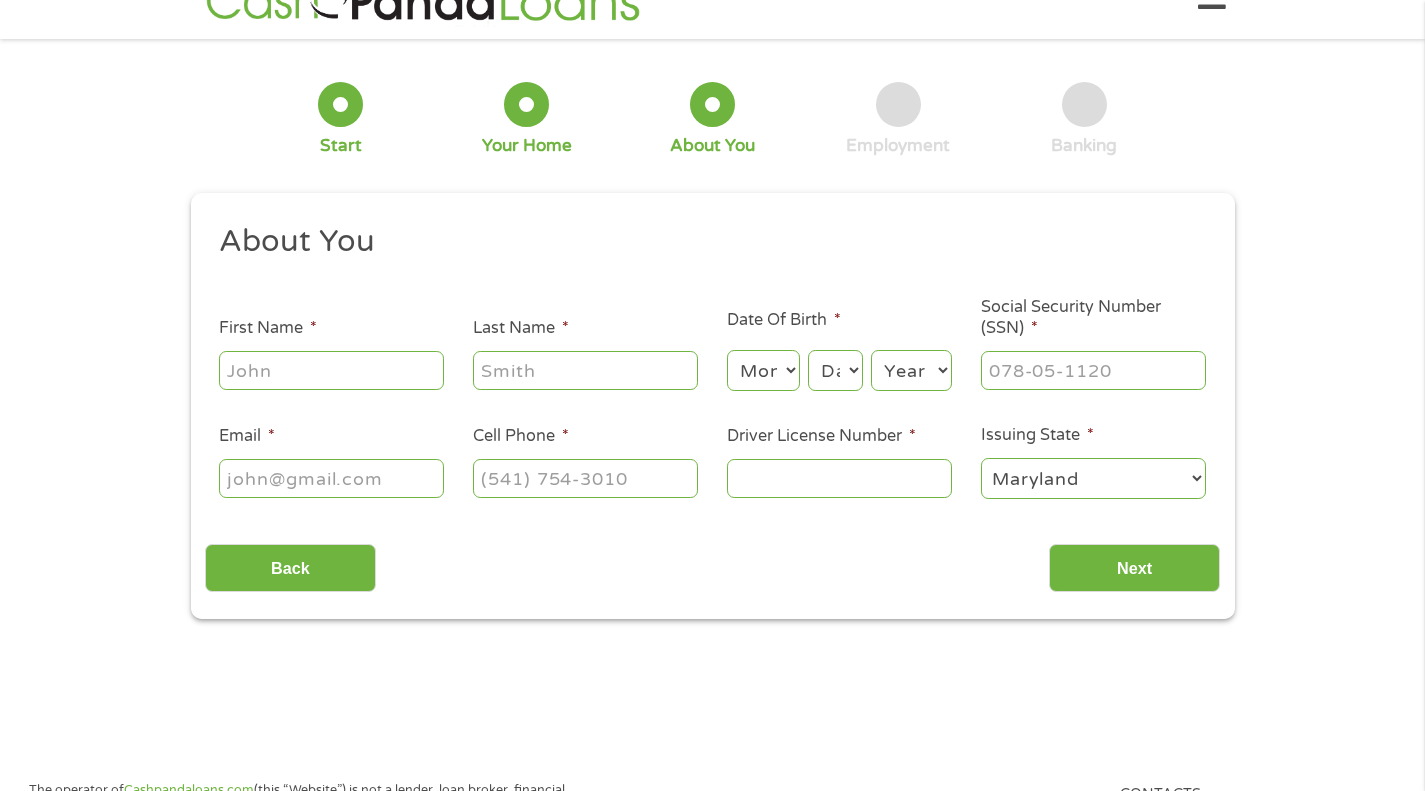 scroll, scrollTop: 0, scrollLeft: 0, axis: both 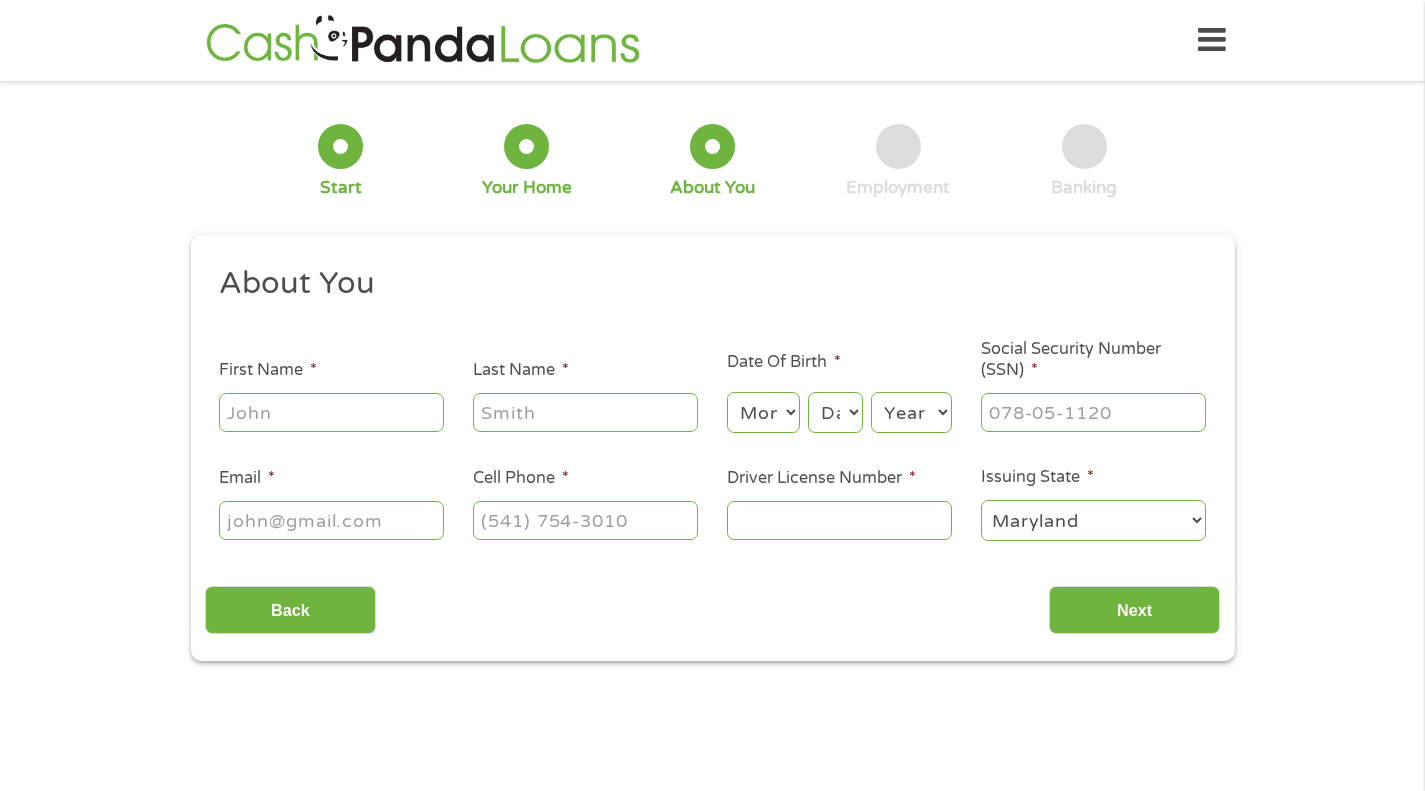 click on "First Name *" at bounding box center (331, 412) 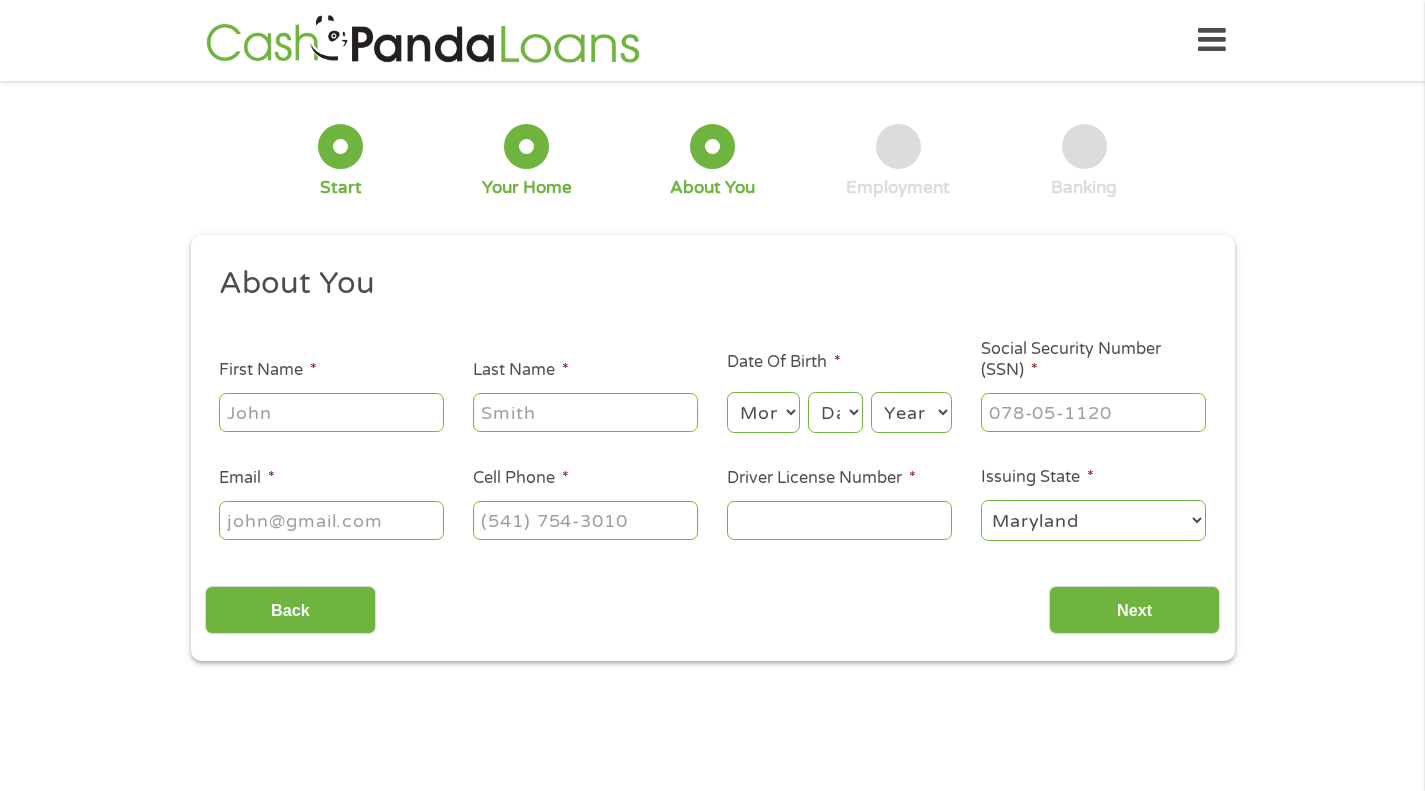 type on "[FIRST]" 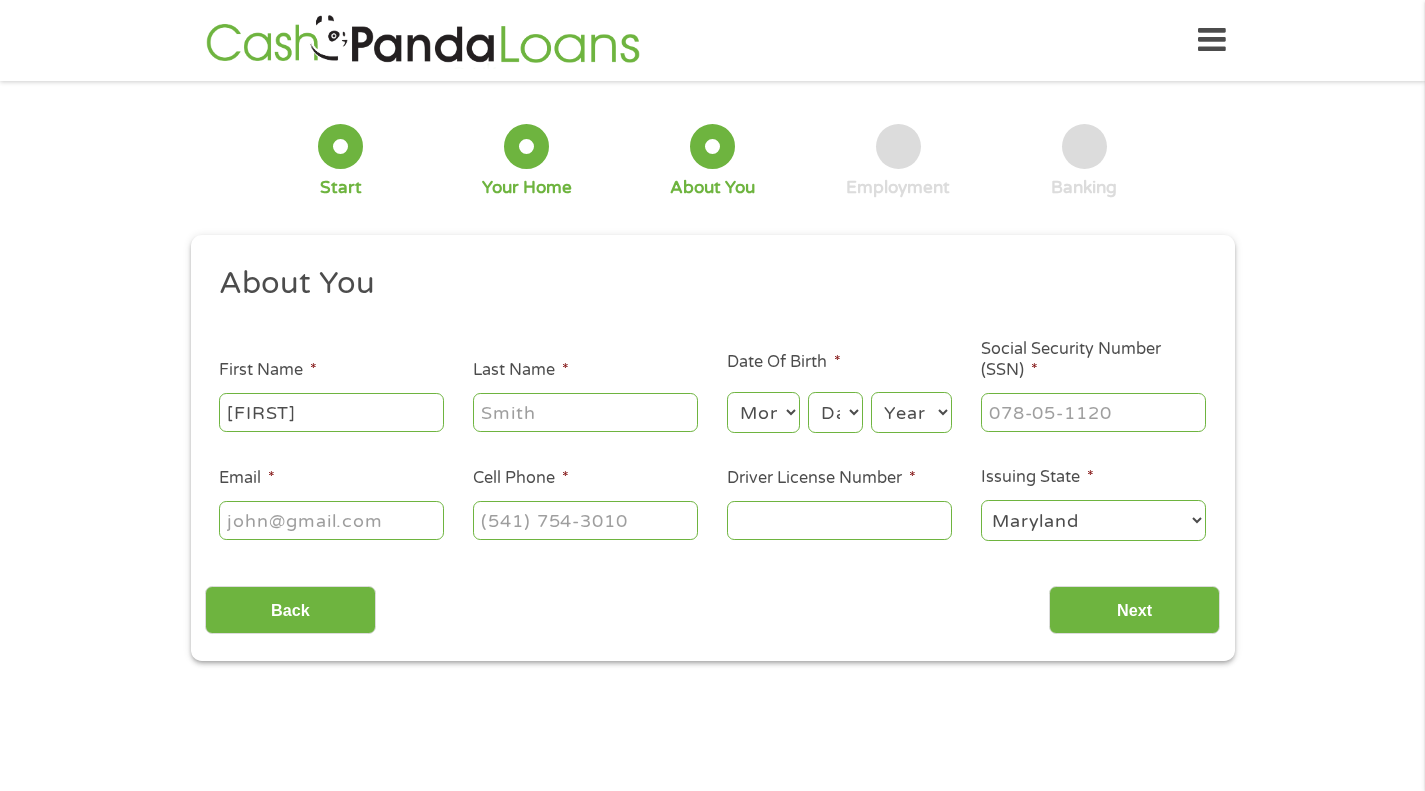 type on "[LAST]" 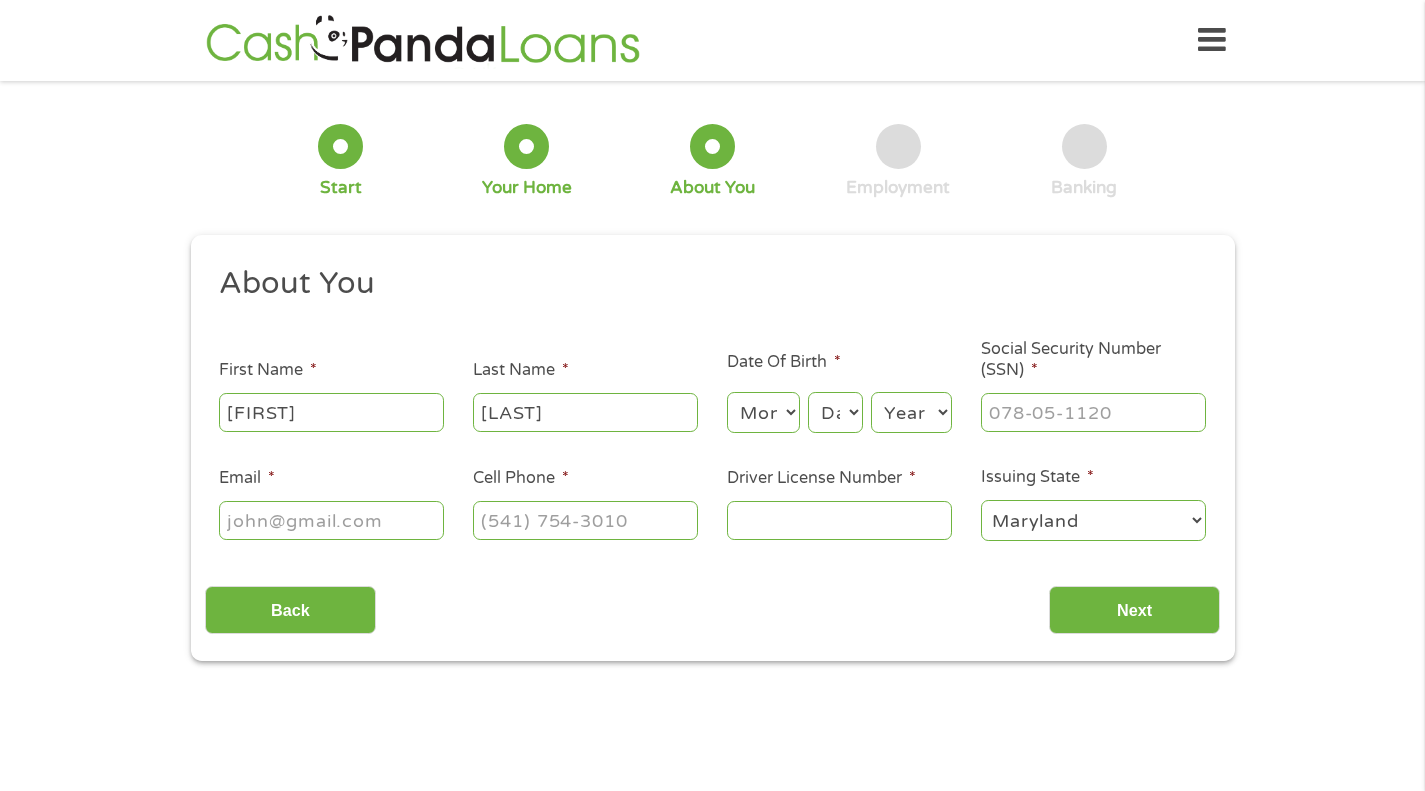 click on "Email *" at bounding box center [331, 520] 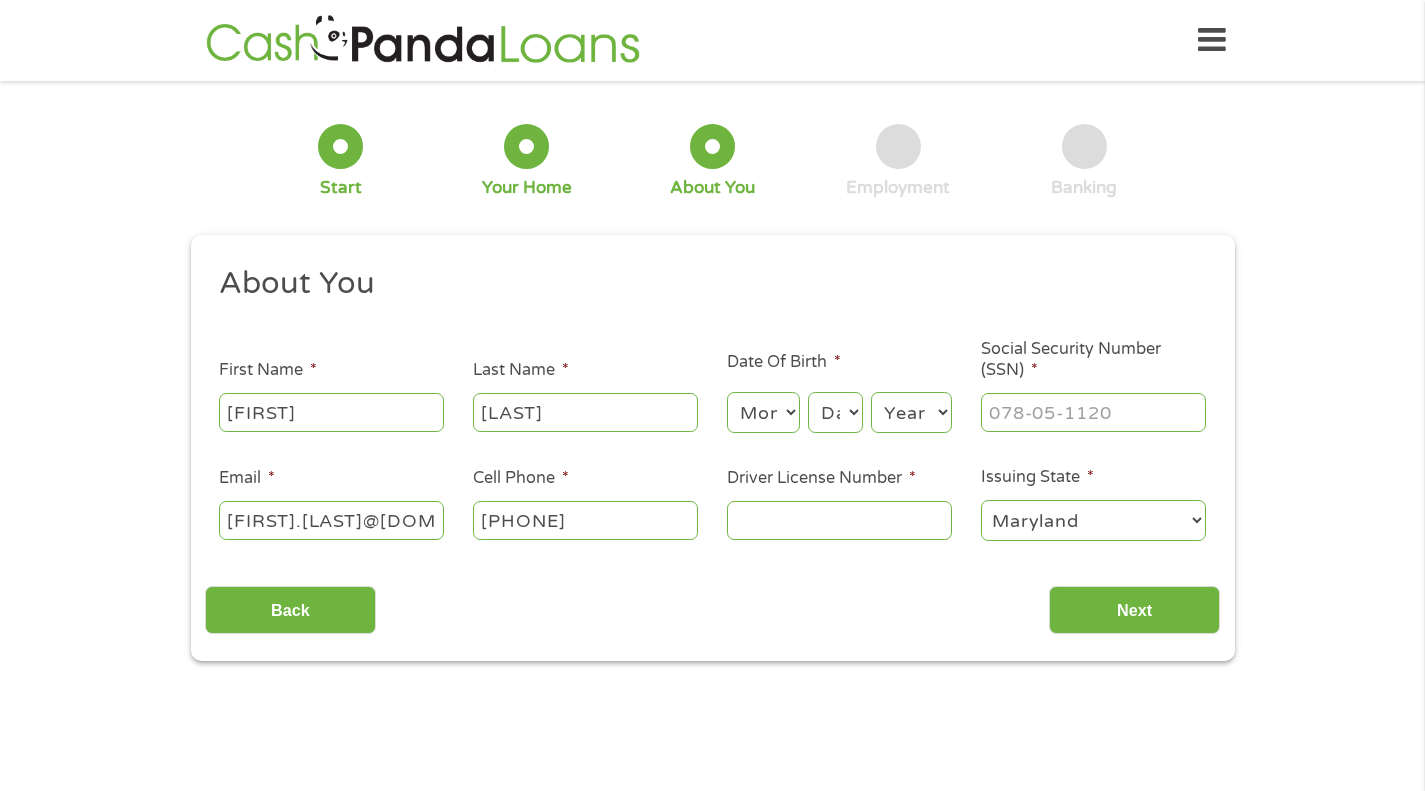 type on "([PHONE])" 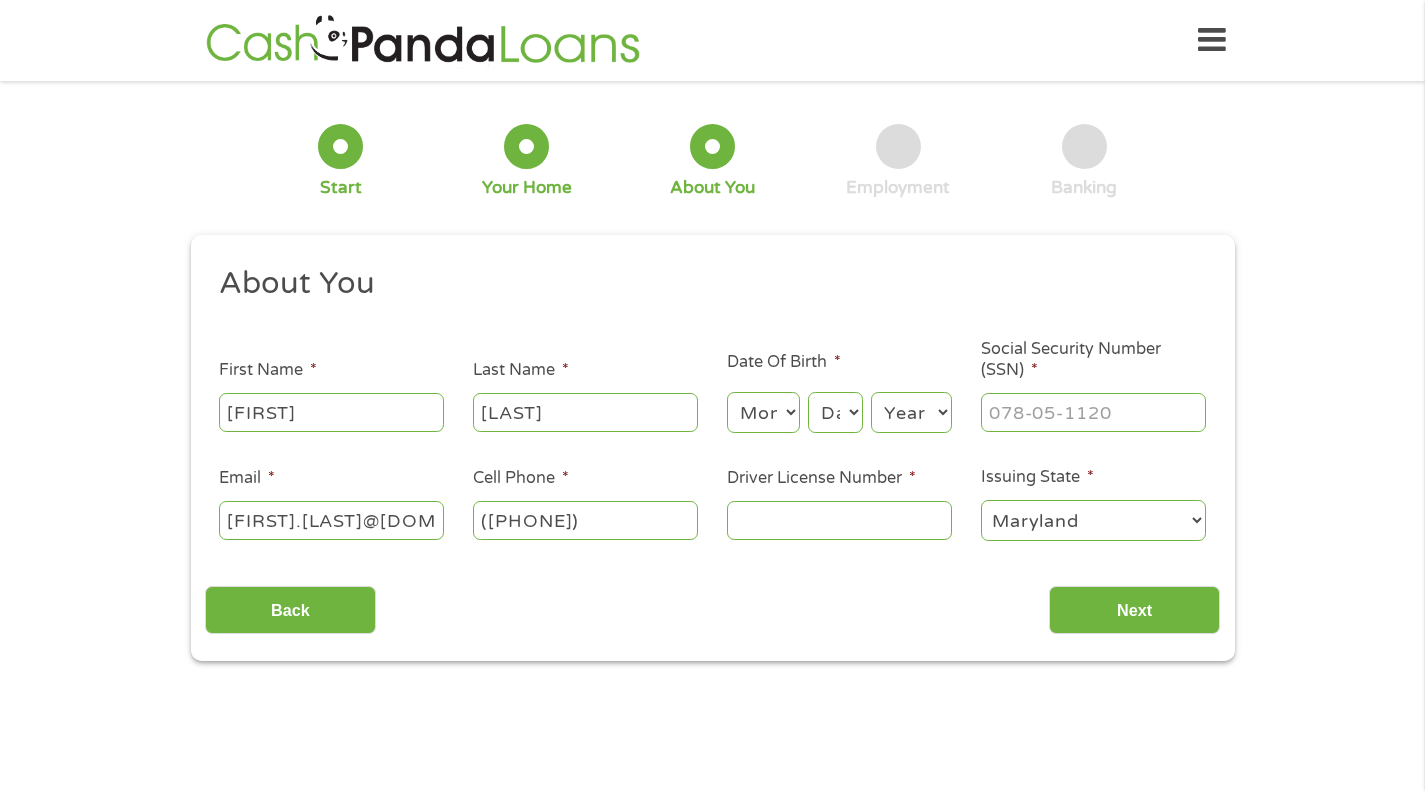click on "Month 1 2 3 4 5 6 7 8 9 10 11 12" at bounding box center [763, 412] 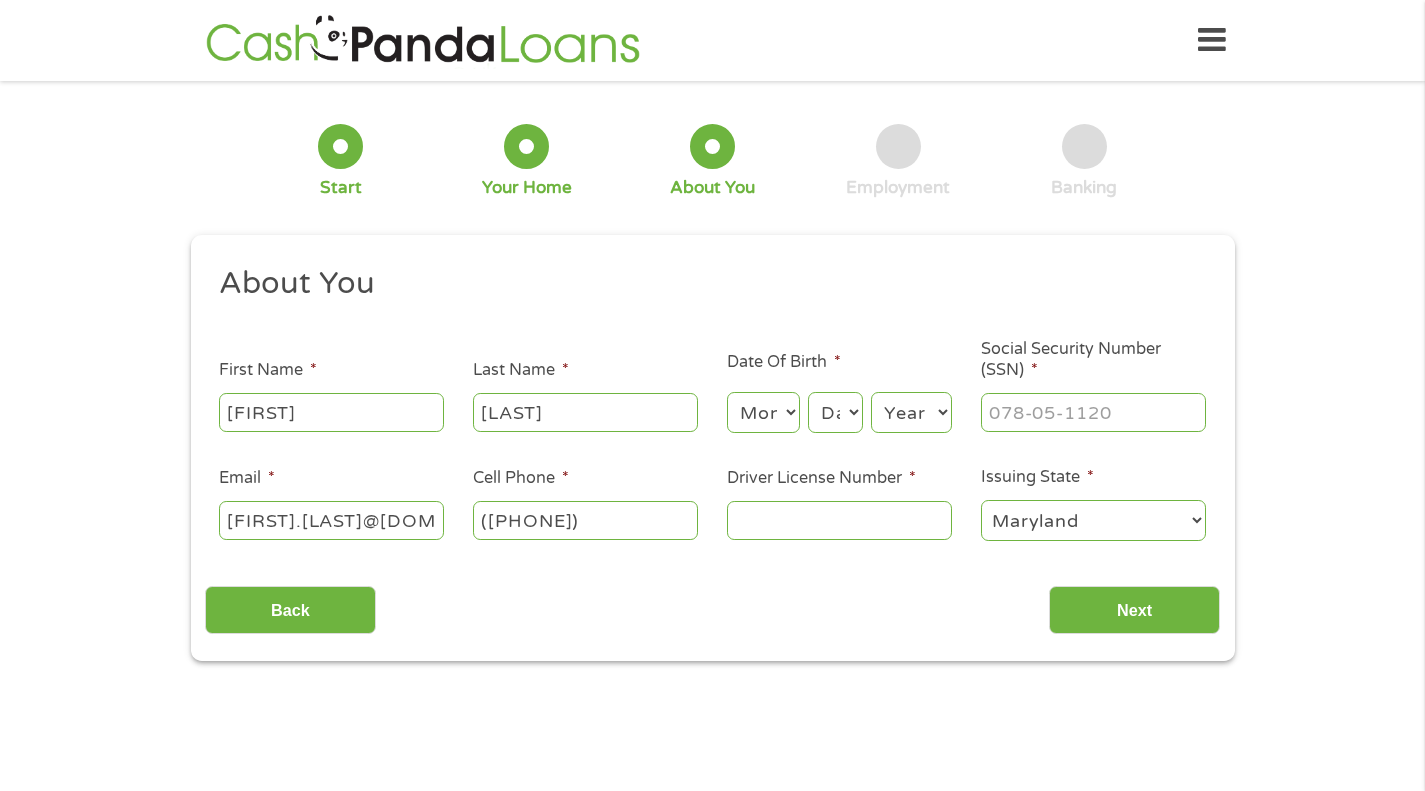 select on "11" 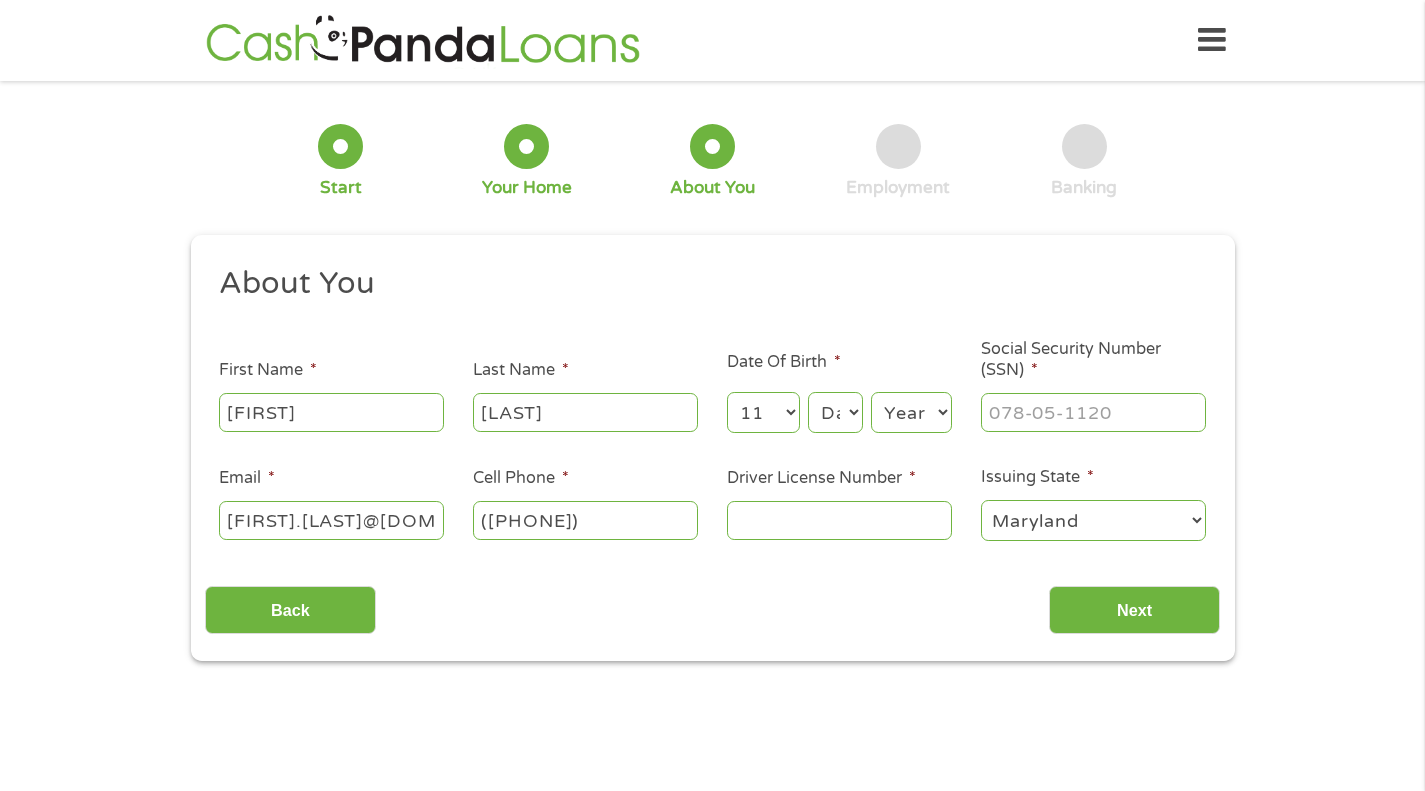 click on "Month 1 2 3 4 5 6 7 8 9 10 11 12" at bounding box center [763, 412] 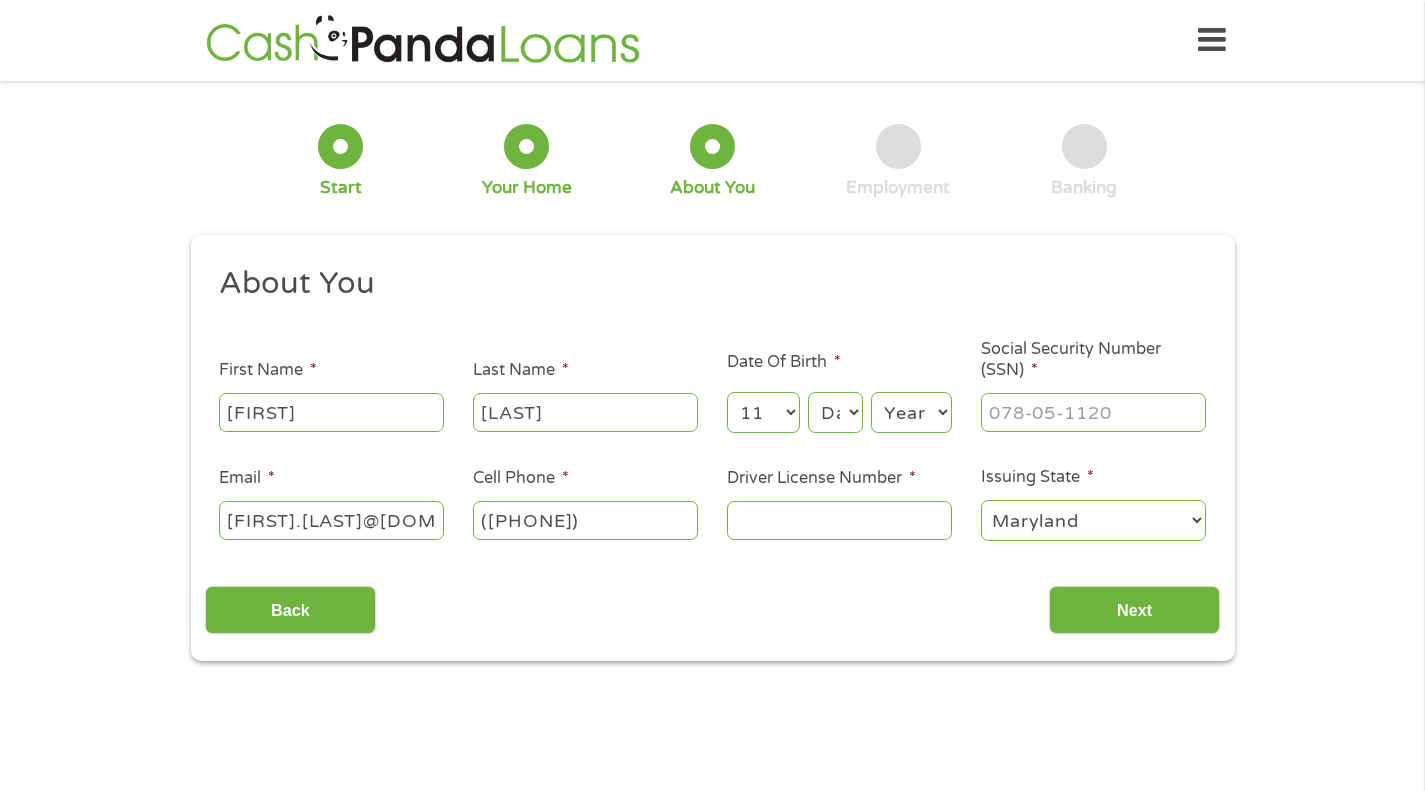 select on "30" 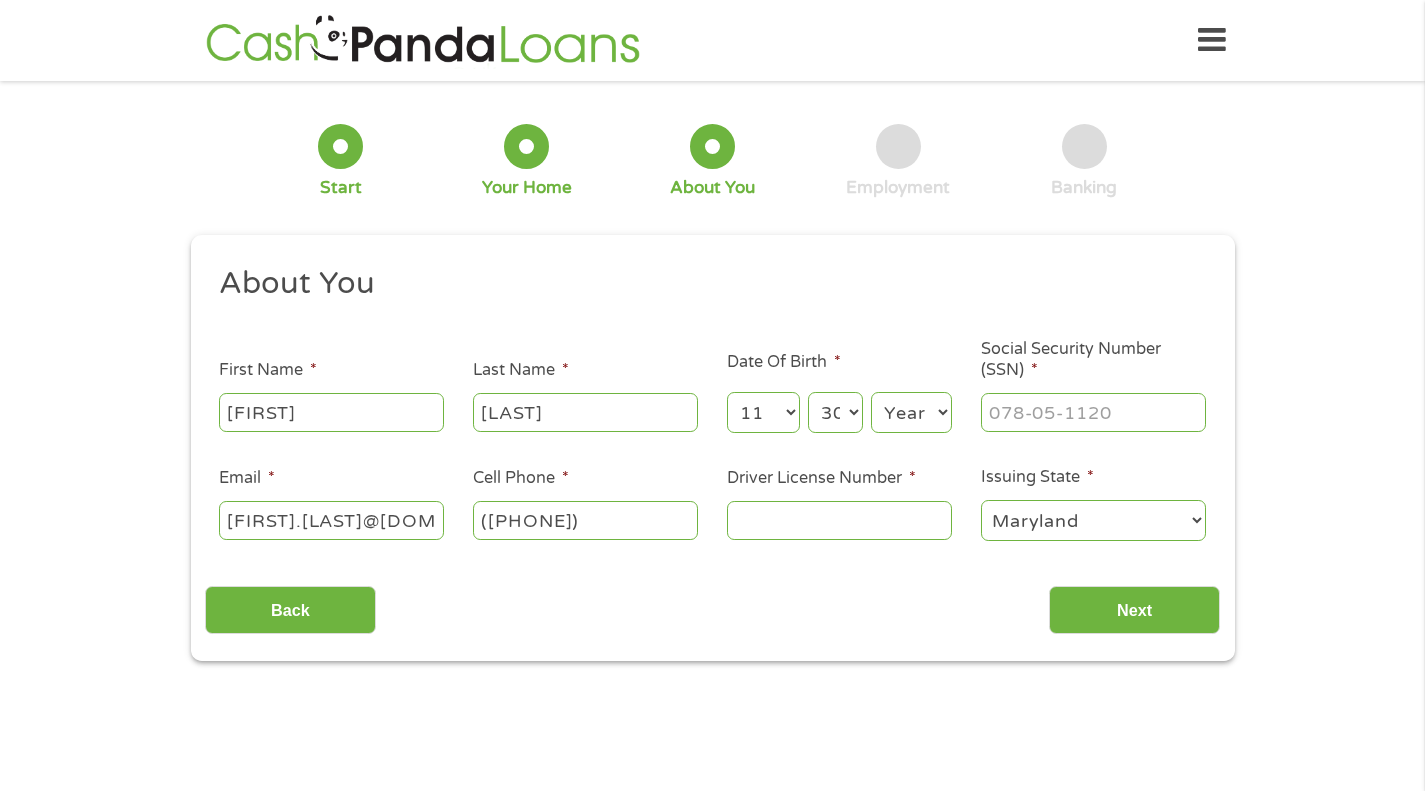click on "Day 1 2 3 4 5 6 7 8 9 10 11 12 13 14 15 16 17 18 19 20 21 22 23 24 25 26 27 28 29 30 31" at bounding box center [835, 412] 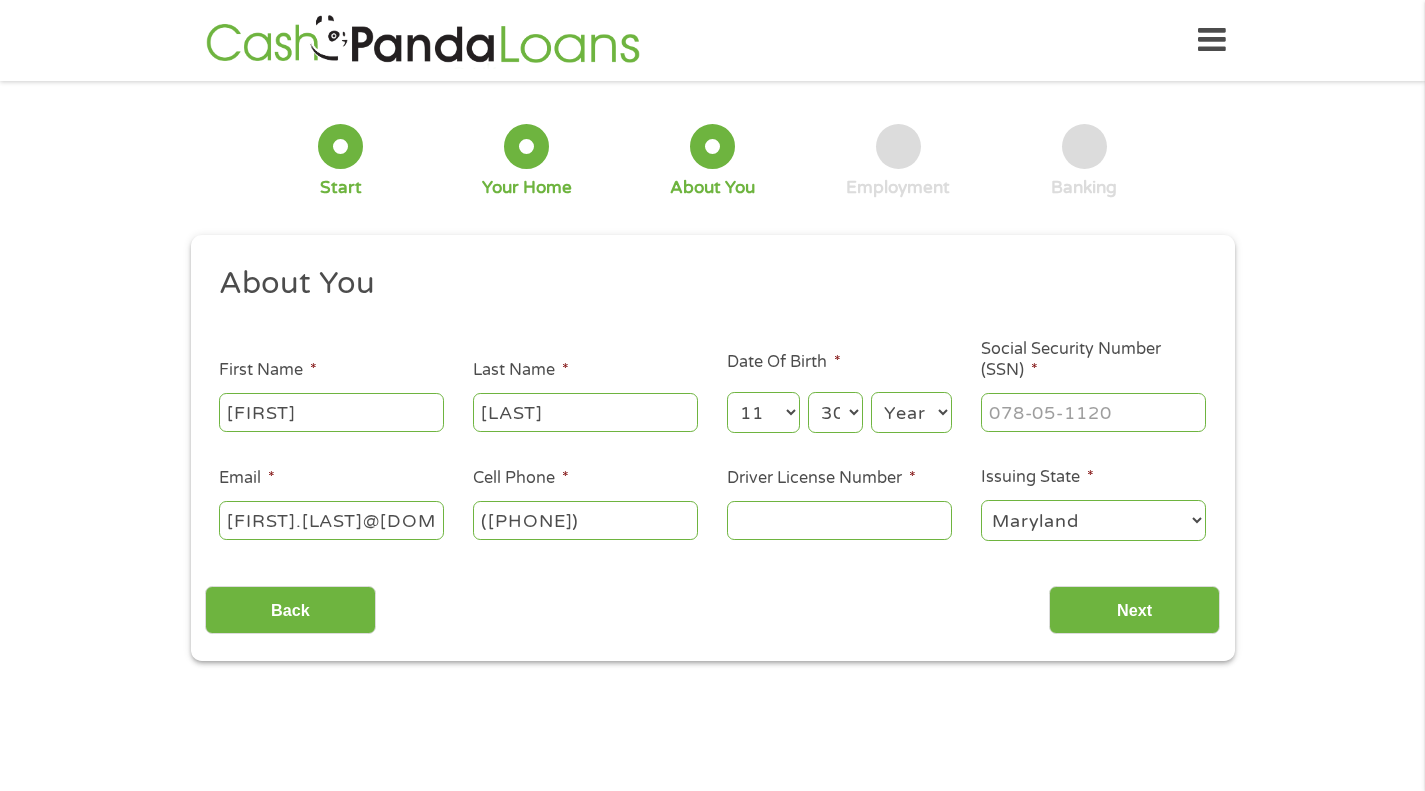 select on "1977" 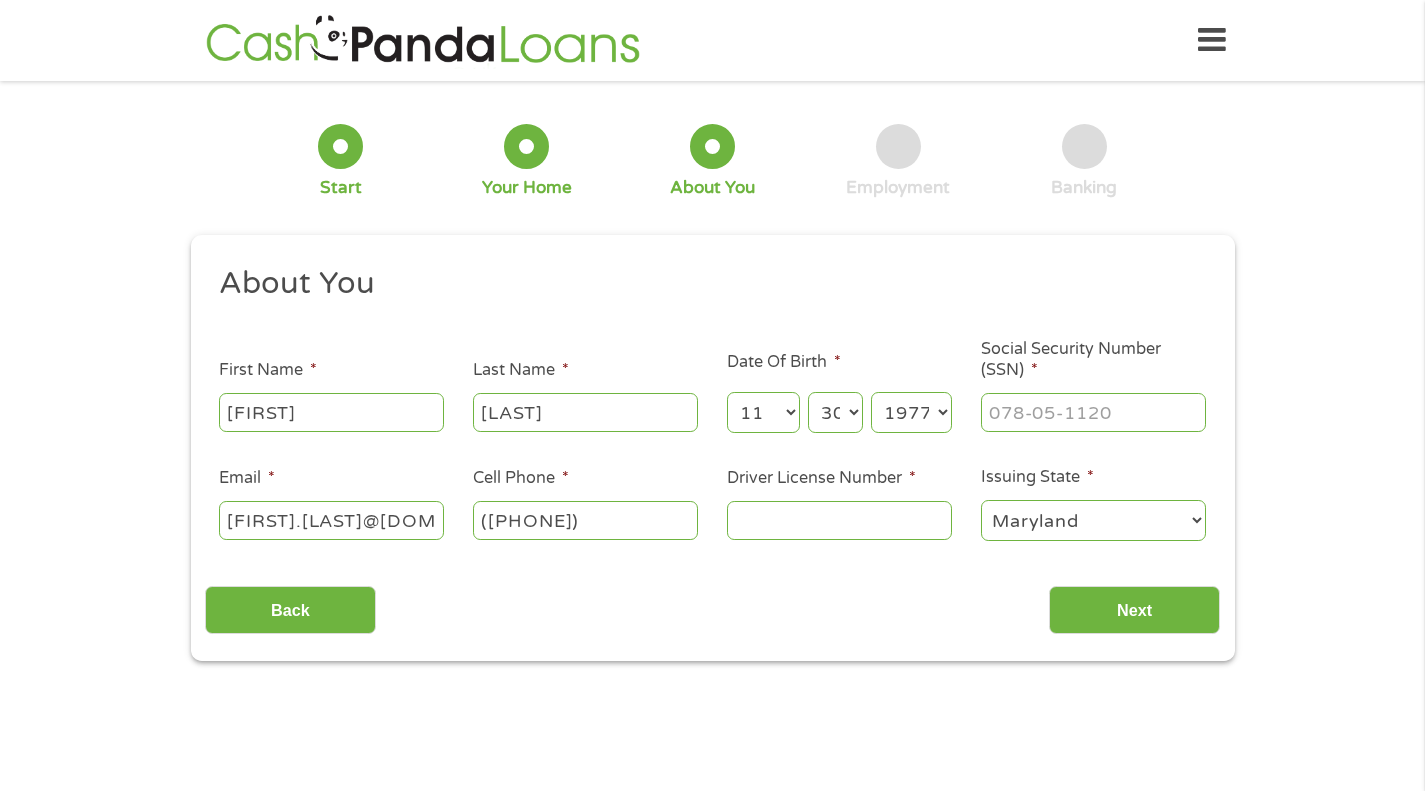 click on "Year 2007 2006 2005 2004 2003 2002 2001 2000 1999 1998 1997 1996 1995 1994 1993 1992 1991 1990 1989 1988 1987 1986 1985 1984 1983 1982 1981 1980 1979 1978 1977 1976 1975 1974 1973 1972 1971 1970 1969 1968 1967 1966 1965 1964 1963 1962 1961 1960 1959 1958 1957 1956 1955 1954 1953 1952 1951 1950 1949 1948 1947 1946 1945 1944 1943 1942 1941 1940 1939 1938 1937 1936 1935 1934 1933 1932 1931 1930 1929 1928 1927 1926 1925 1924 1923 1922 1921 1920" at bounding box center [911, 412] 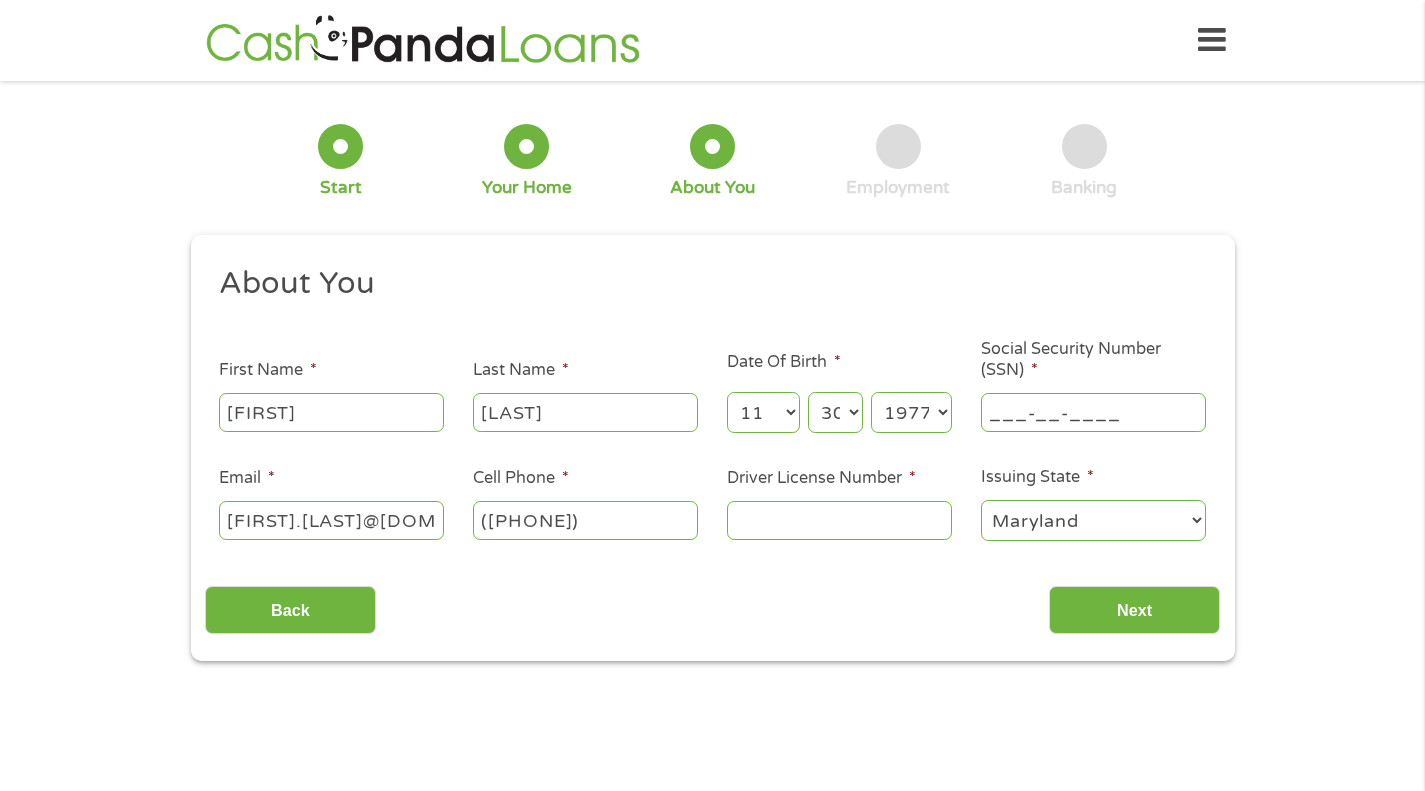 click on "___-__-____" at bounding box center (1093, 412) 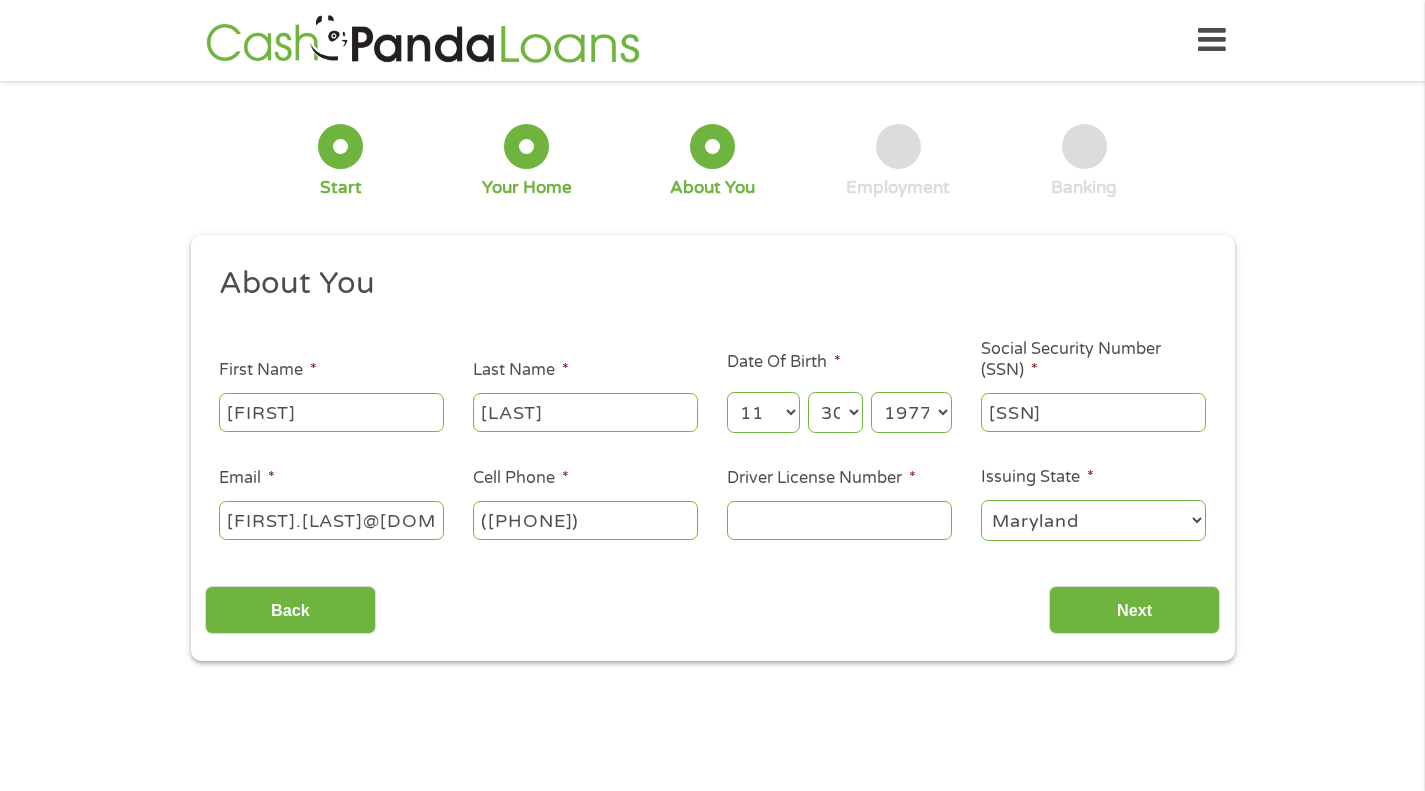 type on "[SSN]" 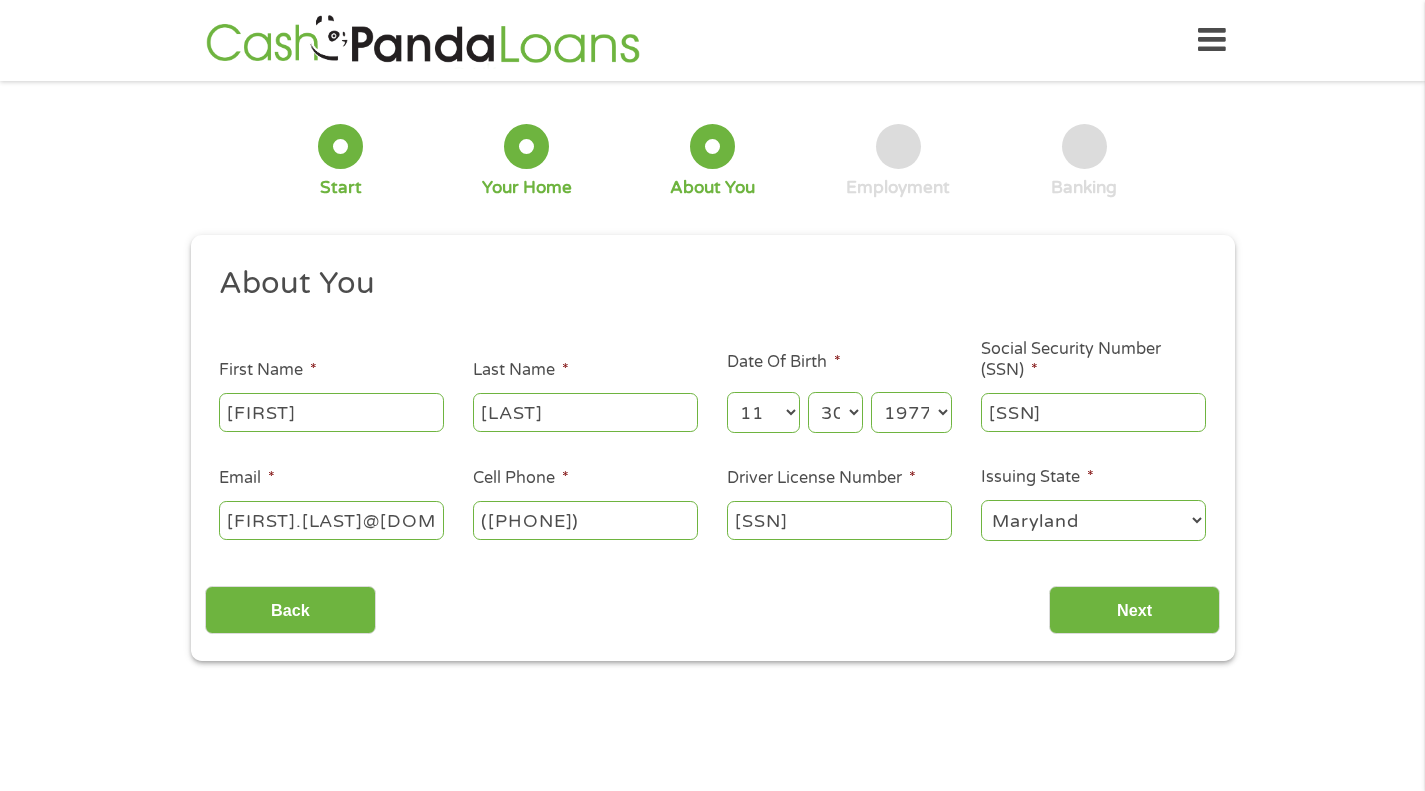 type on "[SSN]" 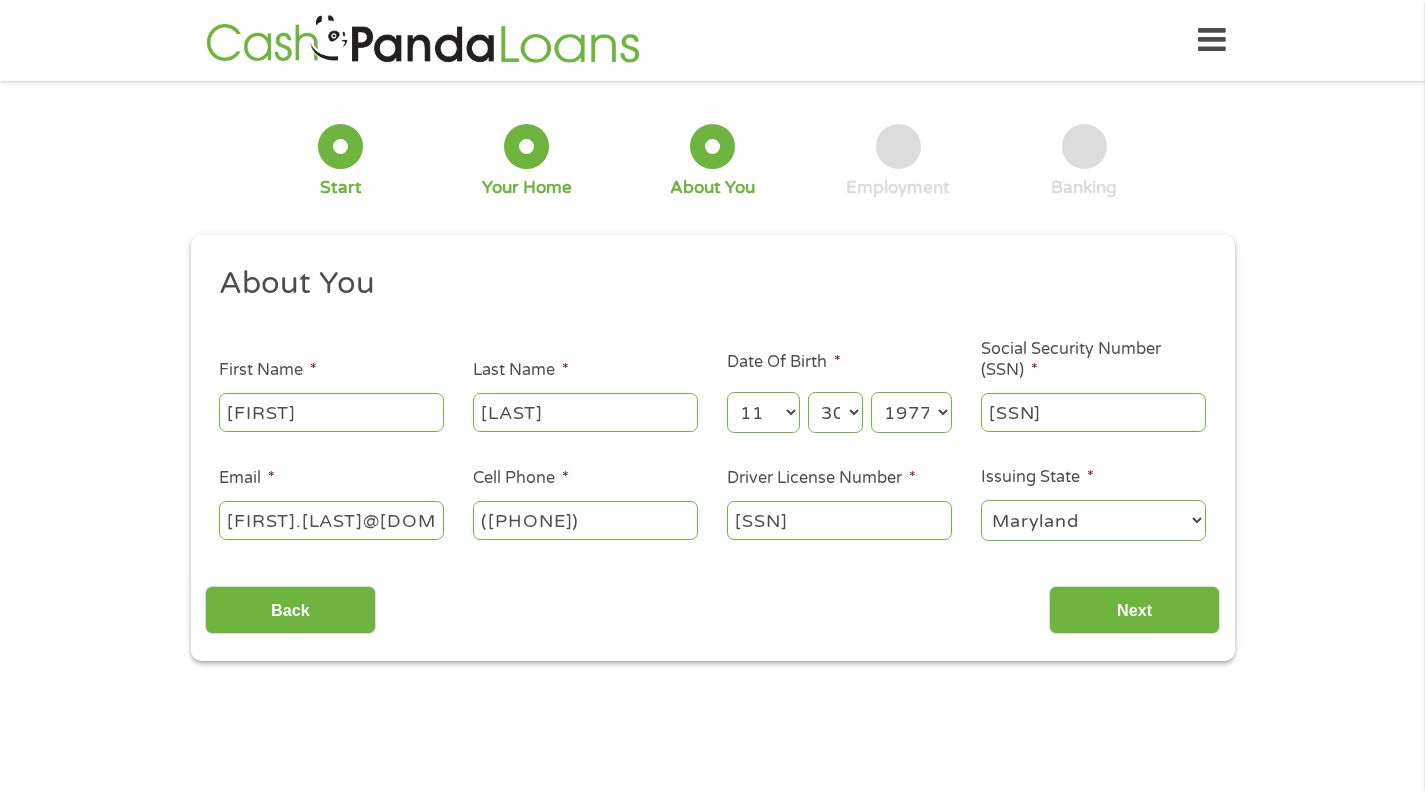 scroll, scrollTop: 8, scrollLeft: 8, axis: both 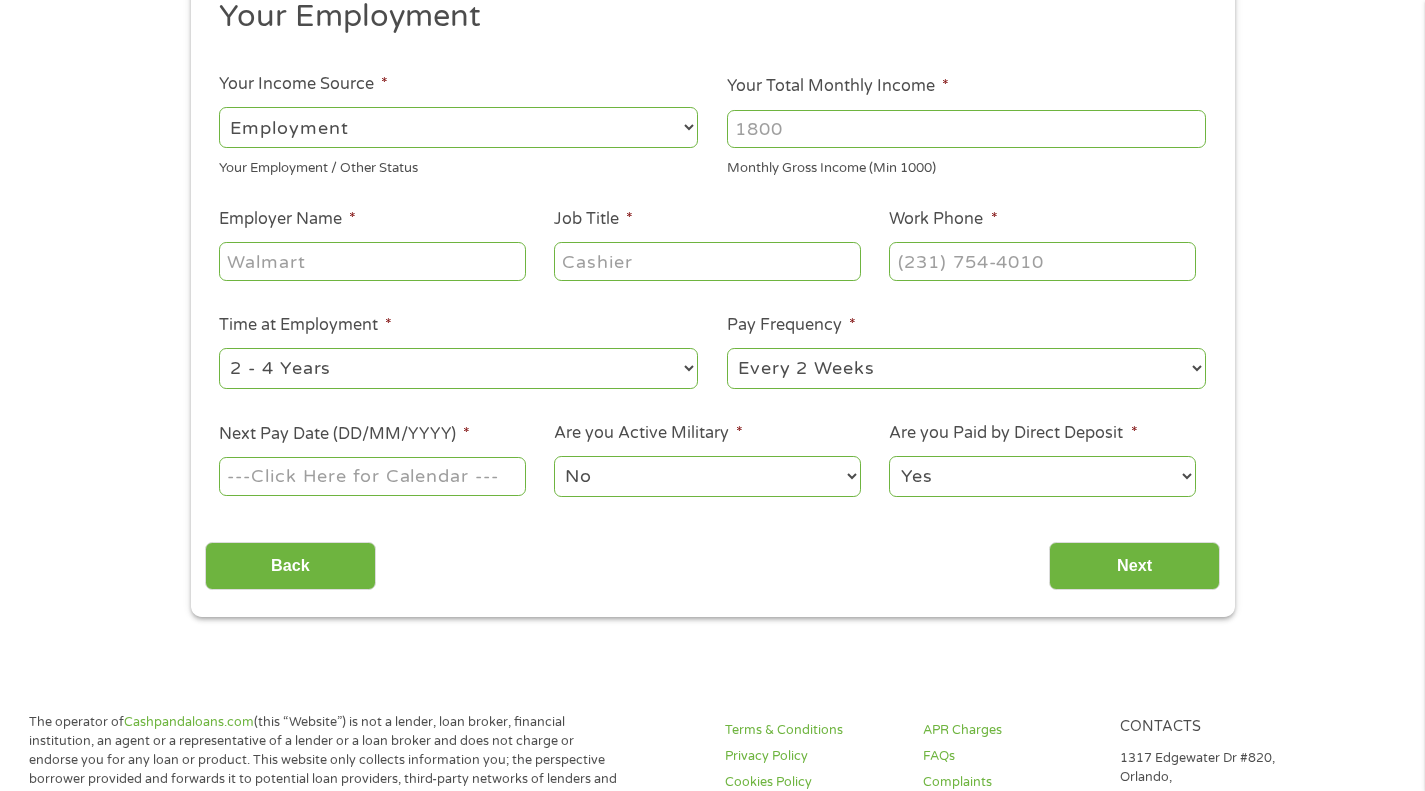 click on "Back" at bounding box center (290, 566) 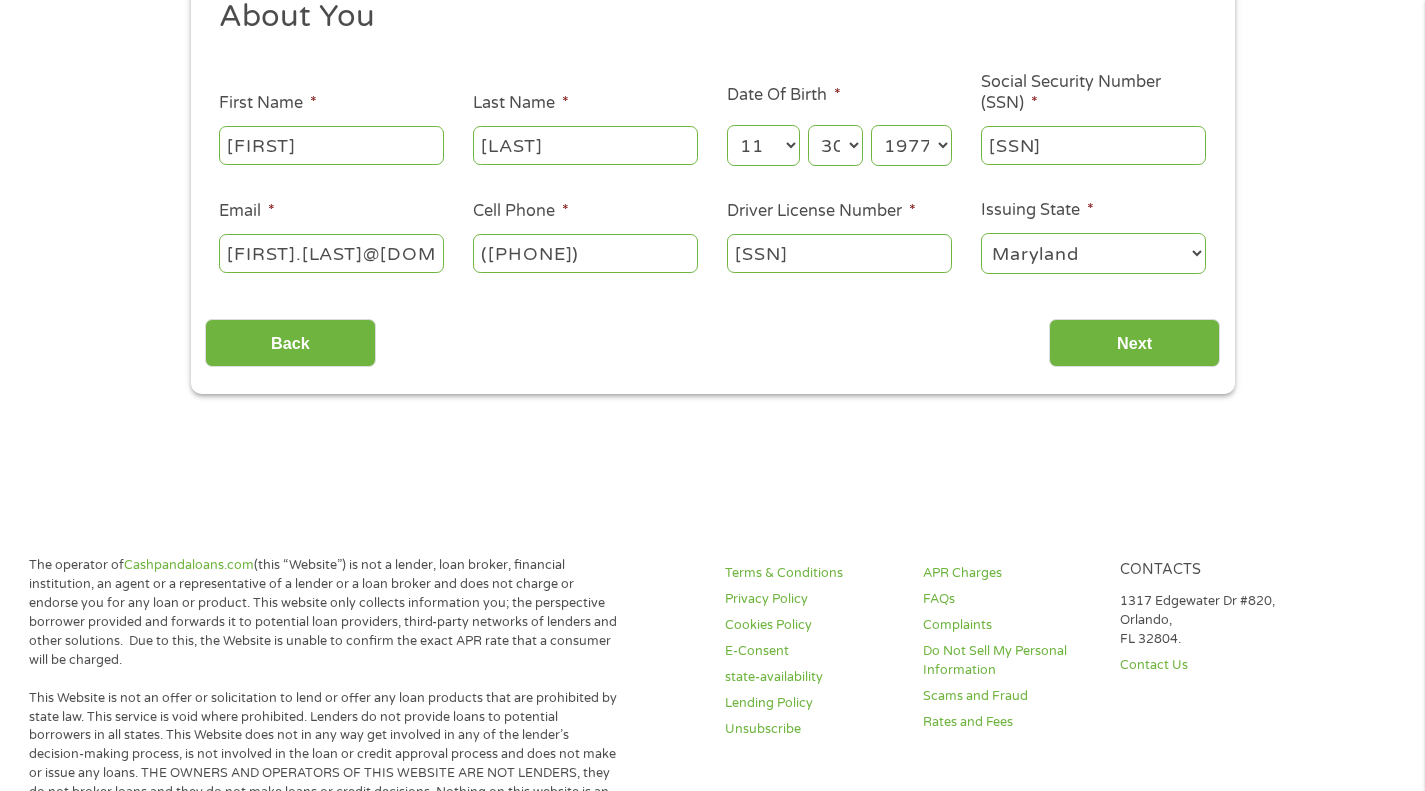 scroll, scrollTop: 8, scrollLeft: 8, axis: both 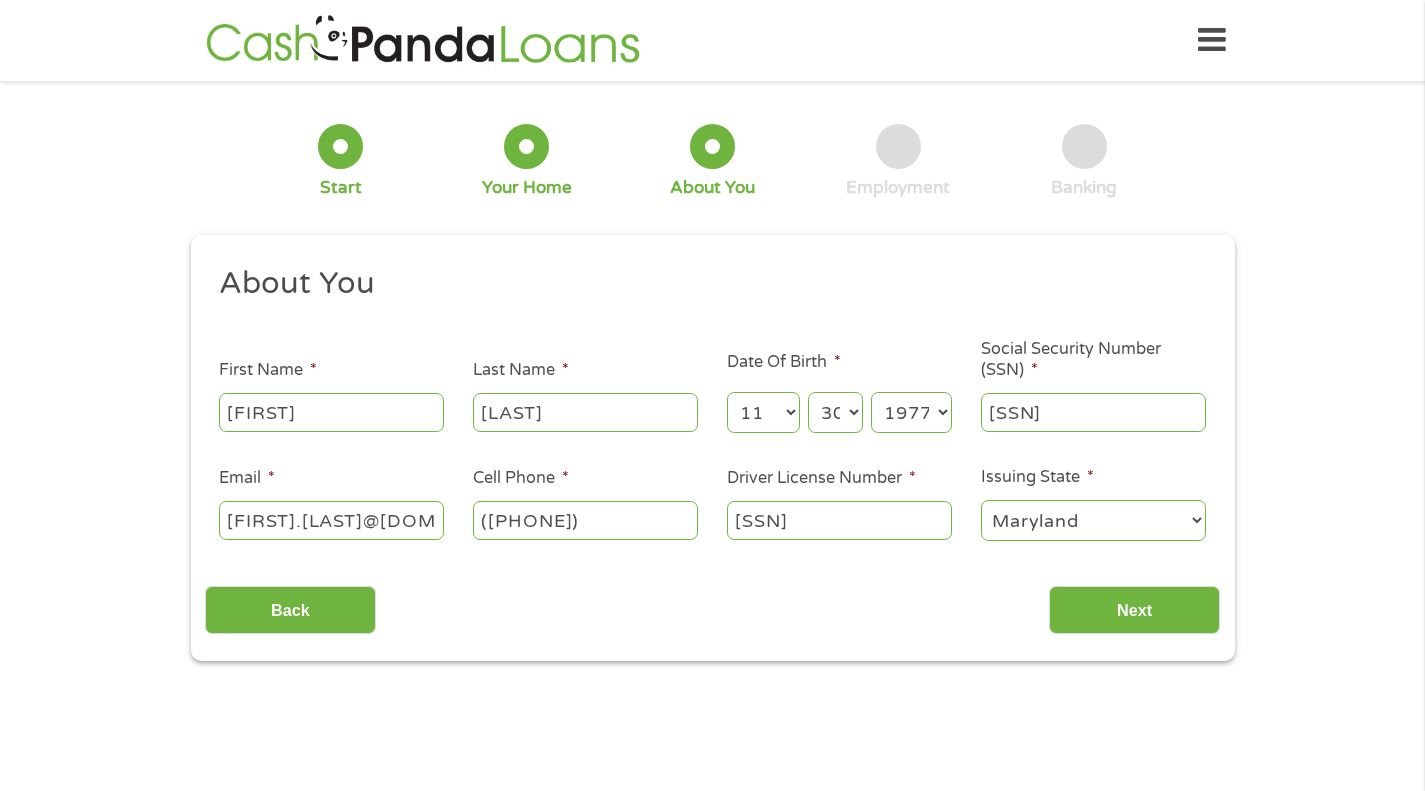 click on "Alabama Alaska Arizona Arkansas California Colorado Connecticut Delaware District of Columbia Florida Georgia Hawaii Idaho Illinois Indiana Iowa Kansas Kentucky Louisiana Maine Maryland Massachusetts Michigan Minnesota Mississippi Missouri Montana Nebraska Nevada New Hampshire New Jersey New Mexico New York North Carolina North Dakota Ohio Oklahoma Oregon Pennsylvania Rhode Island South Carolina South Dakota Tennessee Texas Utah Vermont Virginia Washington West Virginia Wisconsin Wyoming" at bounding box center [1093, 520] 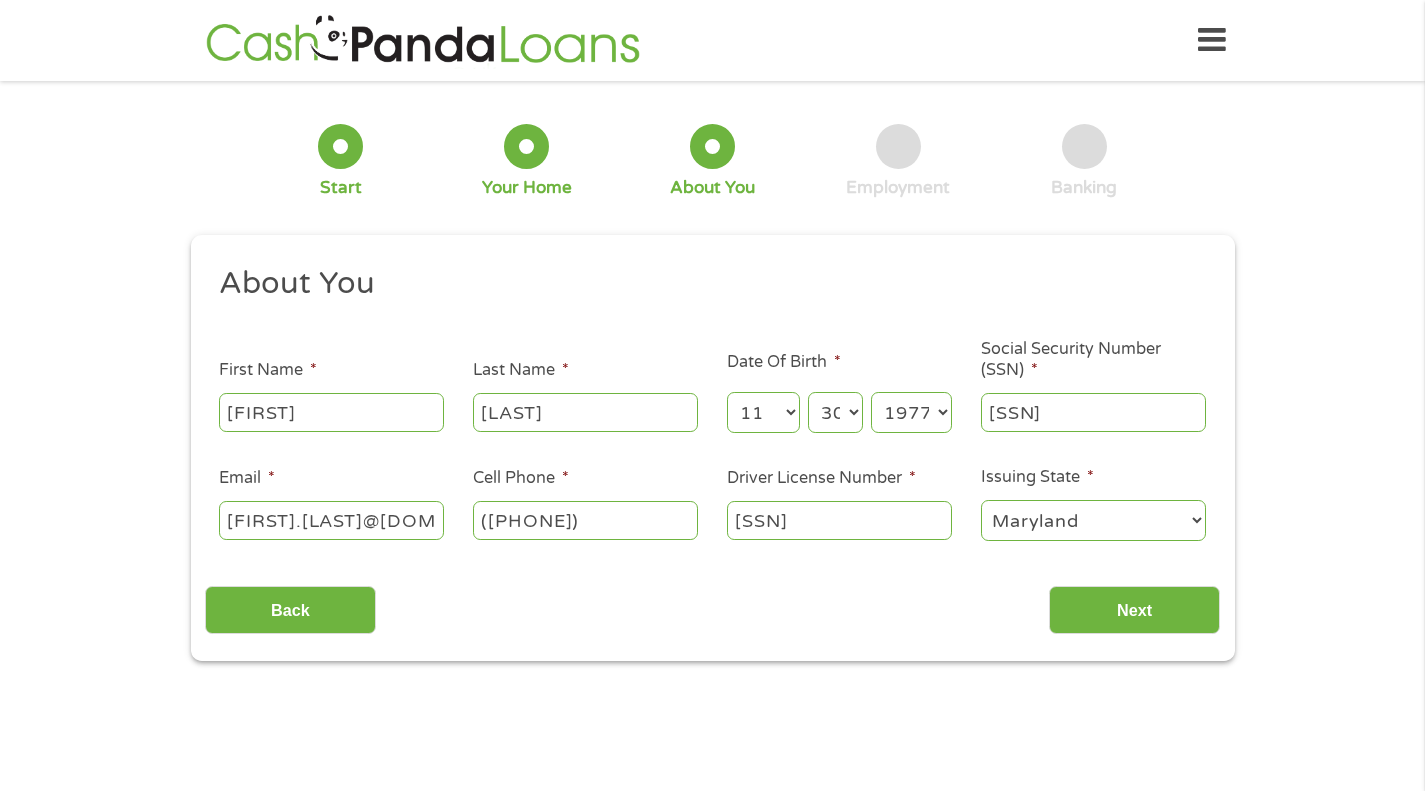 select on "Virginia" 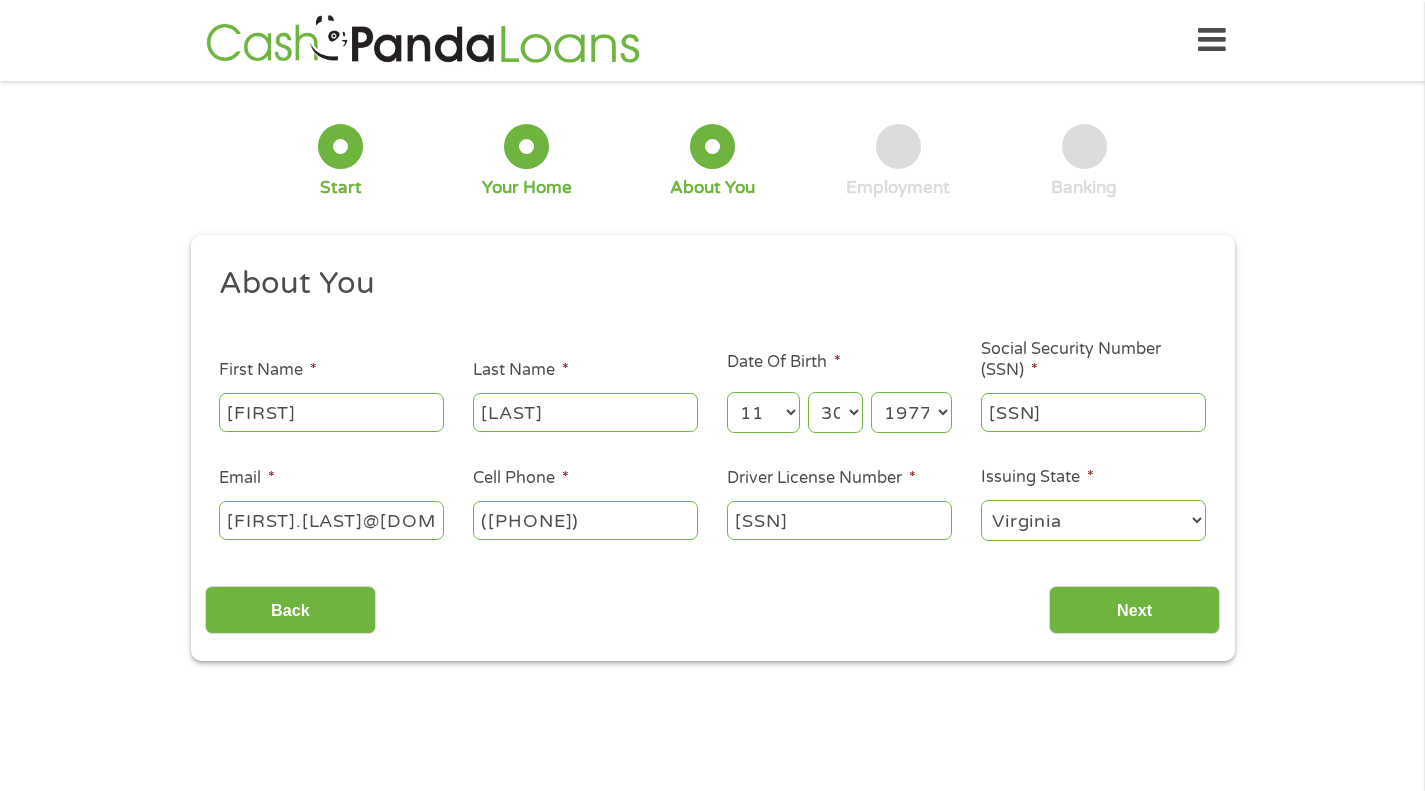click on "Alabama Alaska Arizona Arkansas California Colorado Connecticut Delaware District of Columbia Florida Georgia Hawaii Idaho Illinois Indiana Iowa Kansas Kentucky Louisiana Maine Maryland Massachusetts Michigan Minnesota Mississippi Missouri Montana Nebraska Nevada New Hampshire New Jersey New Mexico New York North Carolina North Dakota Ohio Oklahoma Oregon Pennsylvania Rhode Island South Carolina South Dakota Tennessee Texas Utah Vermont Virginia Washington West Virginia Wisconsin Wyoming" at bounding box center (1093, 520) 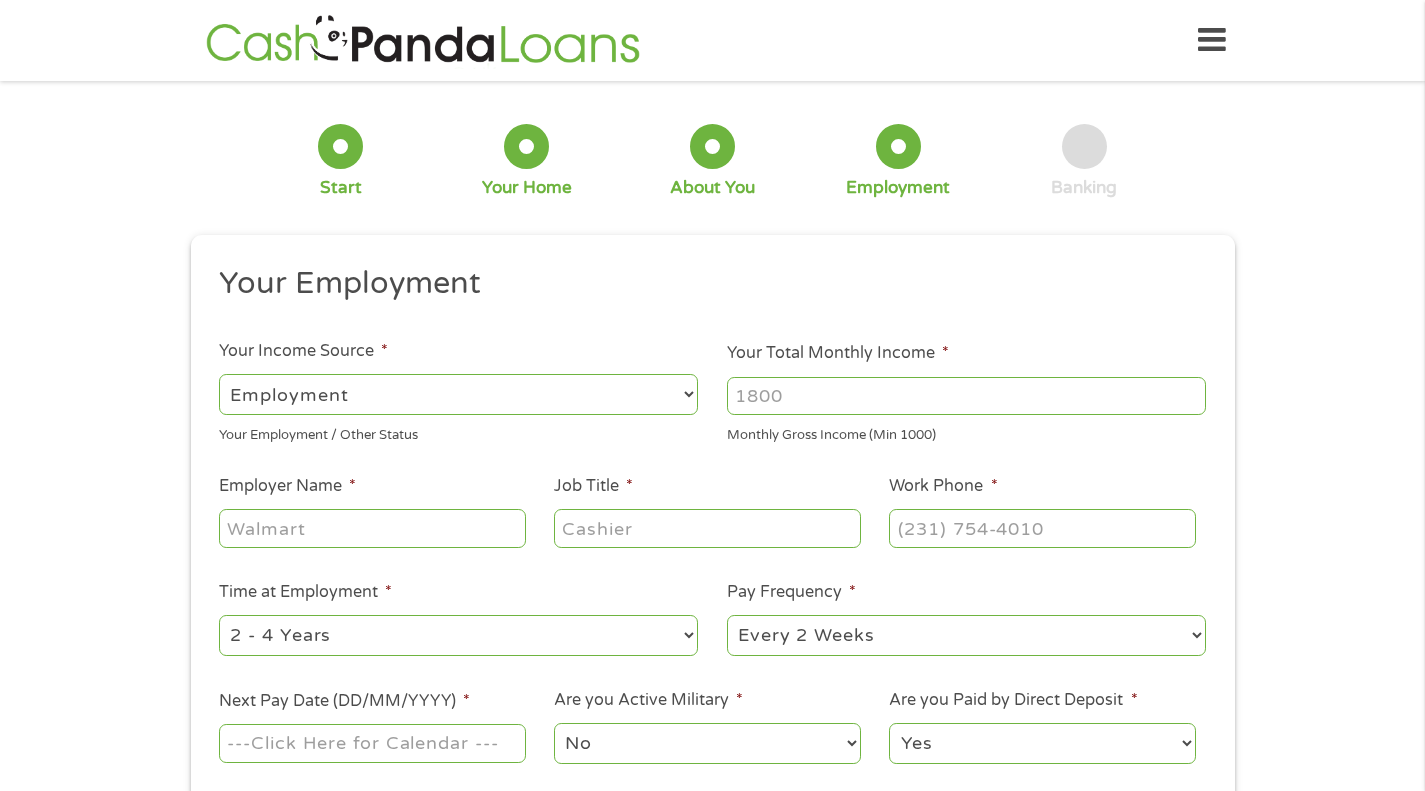 scroll, scrollTop: 8, scrollLeft: 8, axis: both 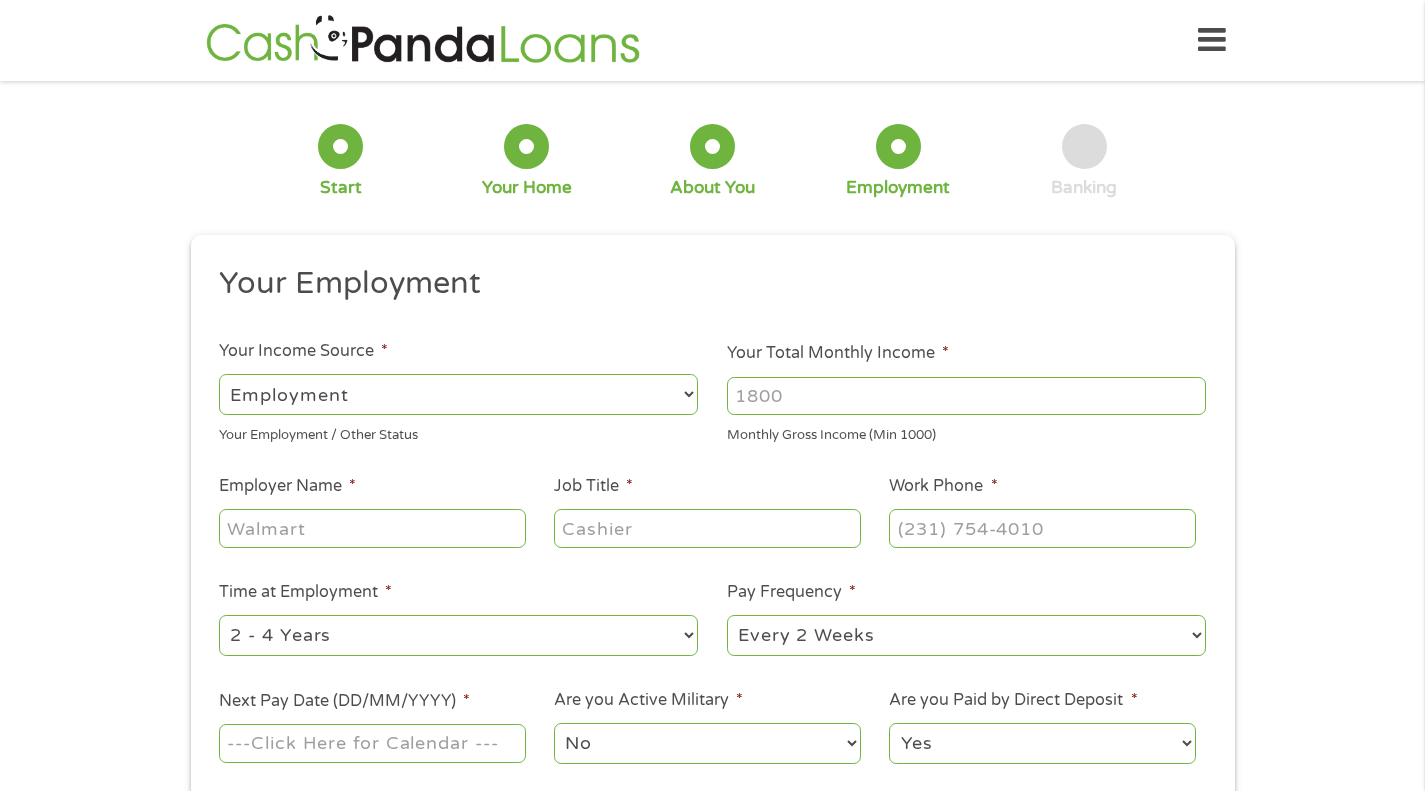 click on "Your Total Monthly Income *" at bounding box center [966, 396] 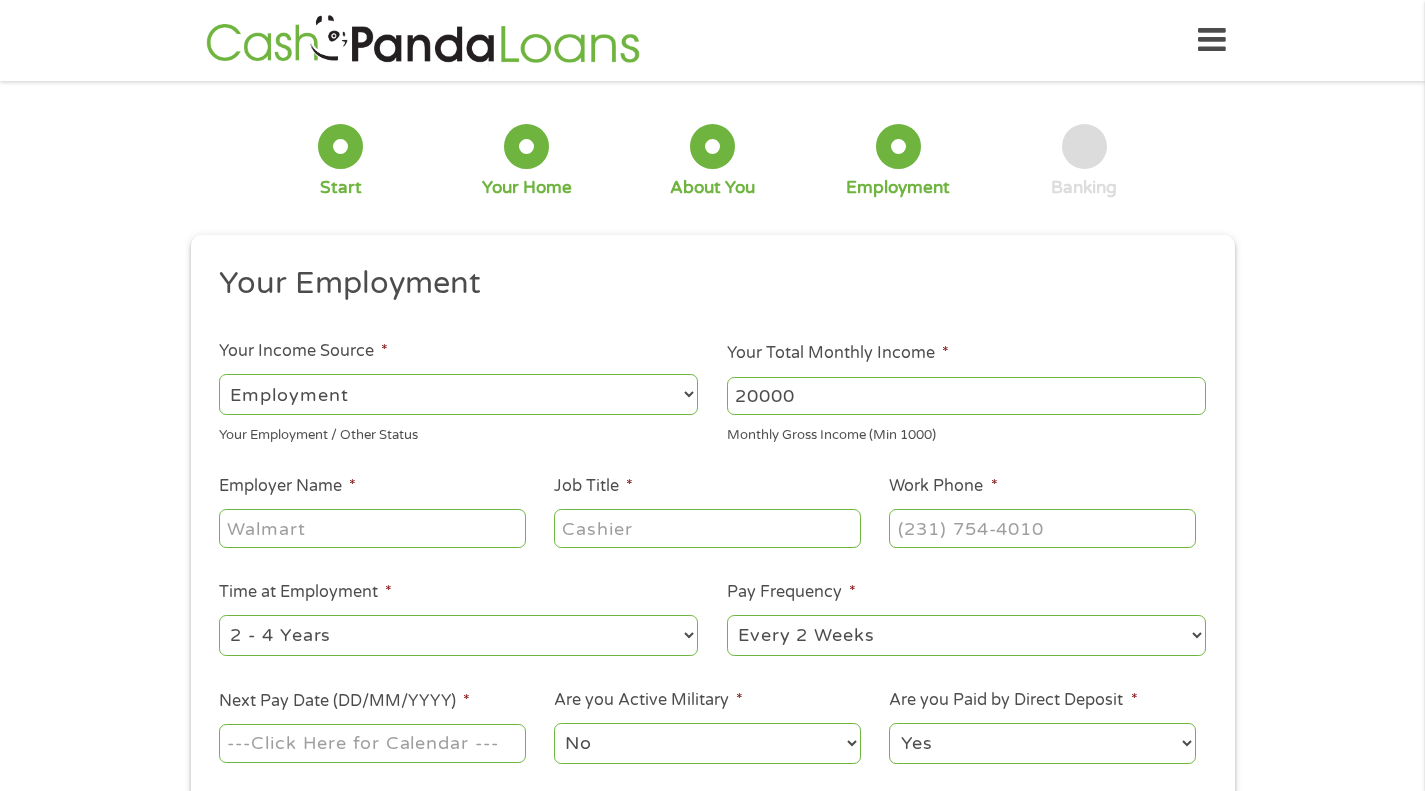 type on "20000" 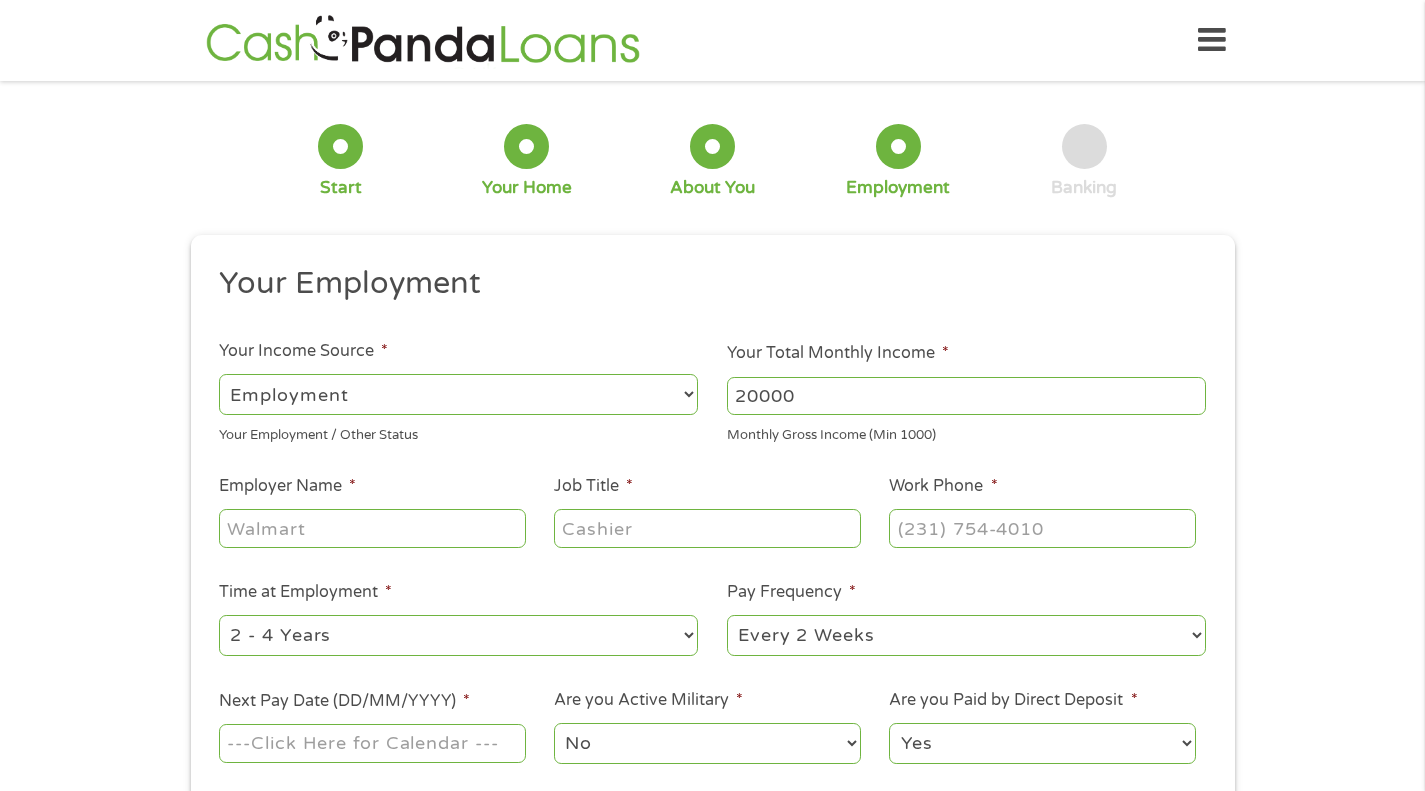 click on "Job Title *" at bounding box center (707, 512) 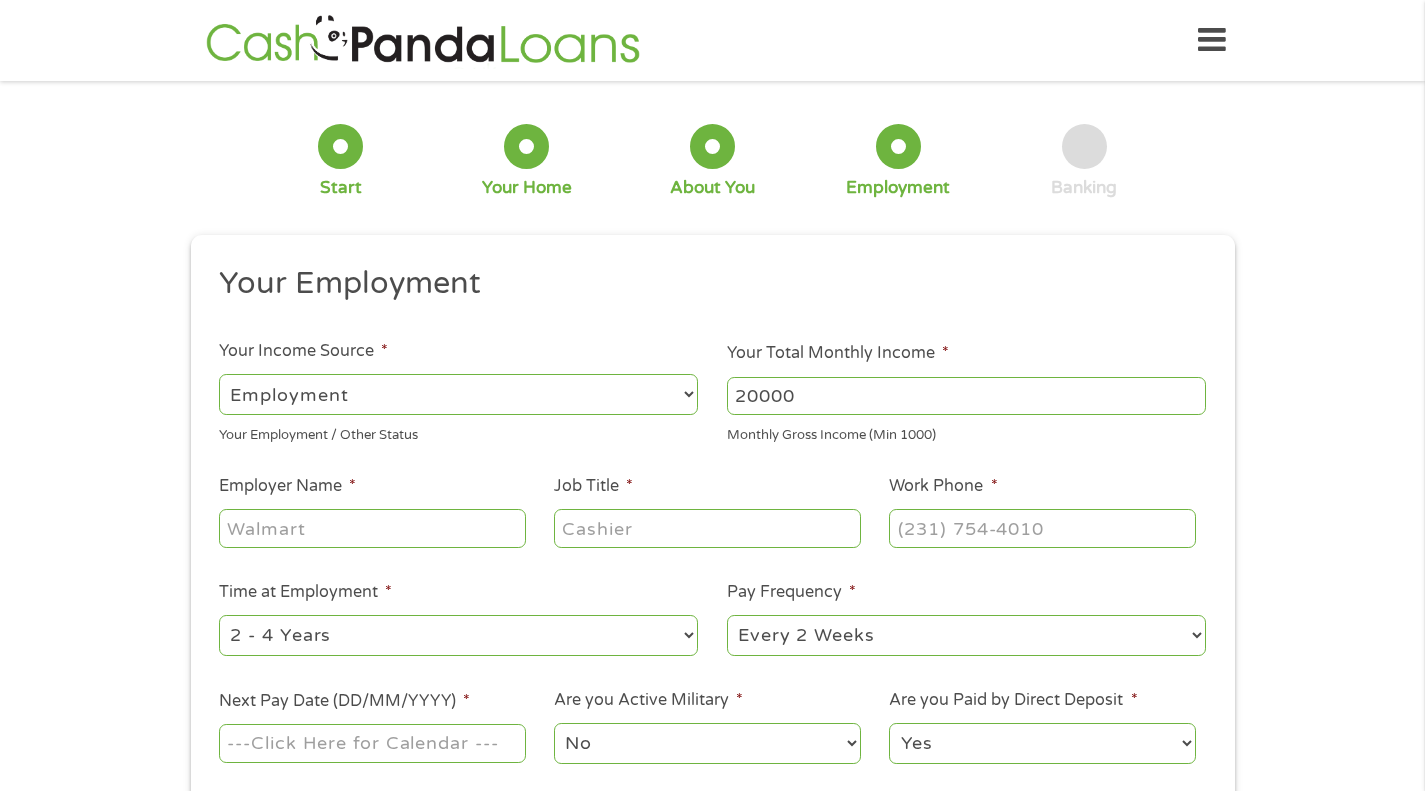 click on "Employer Name *" at bounding box center (372, 528) 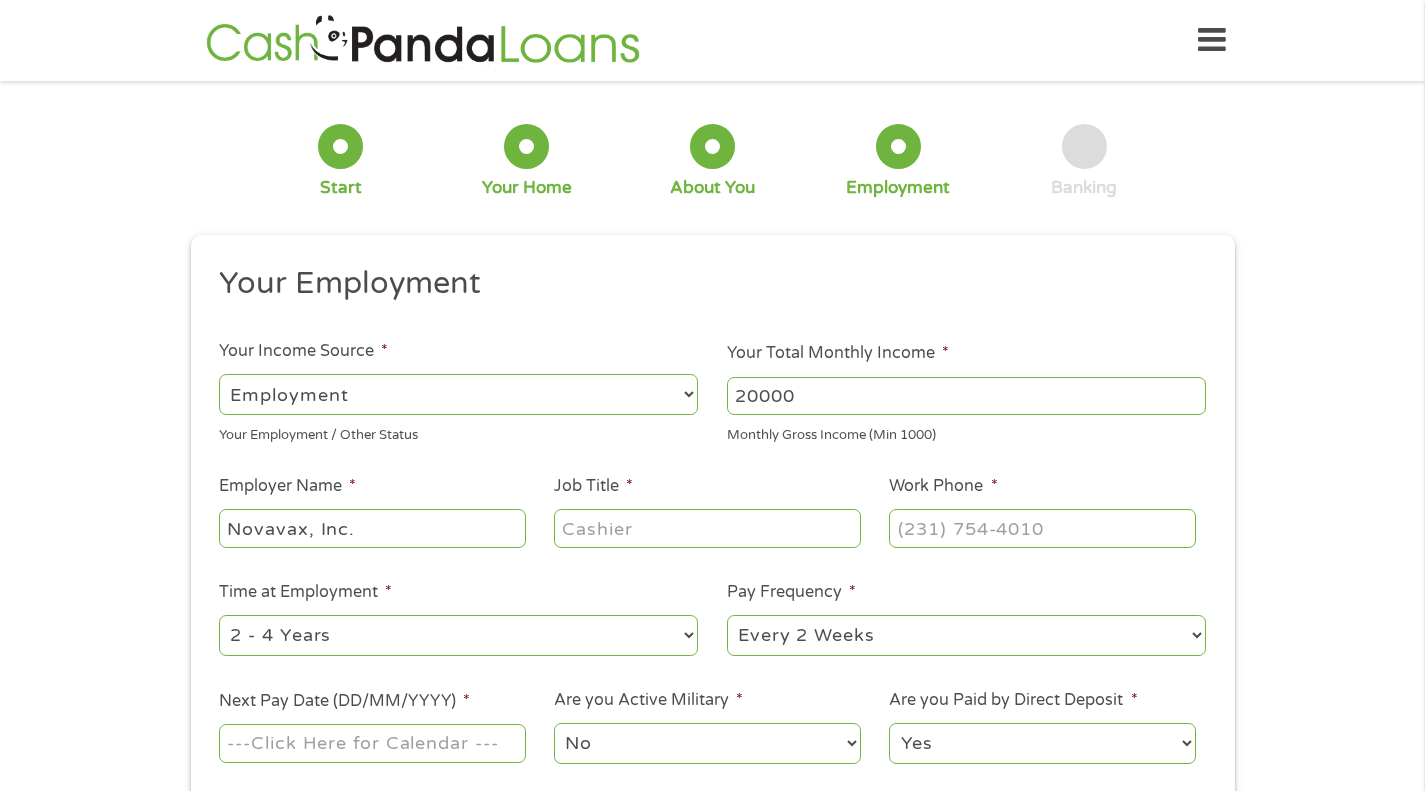 type on "Novavax, Inc." 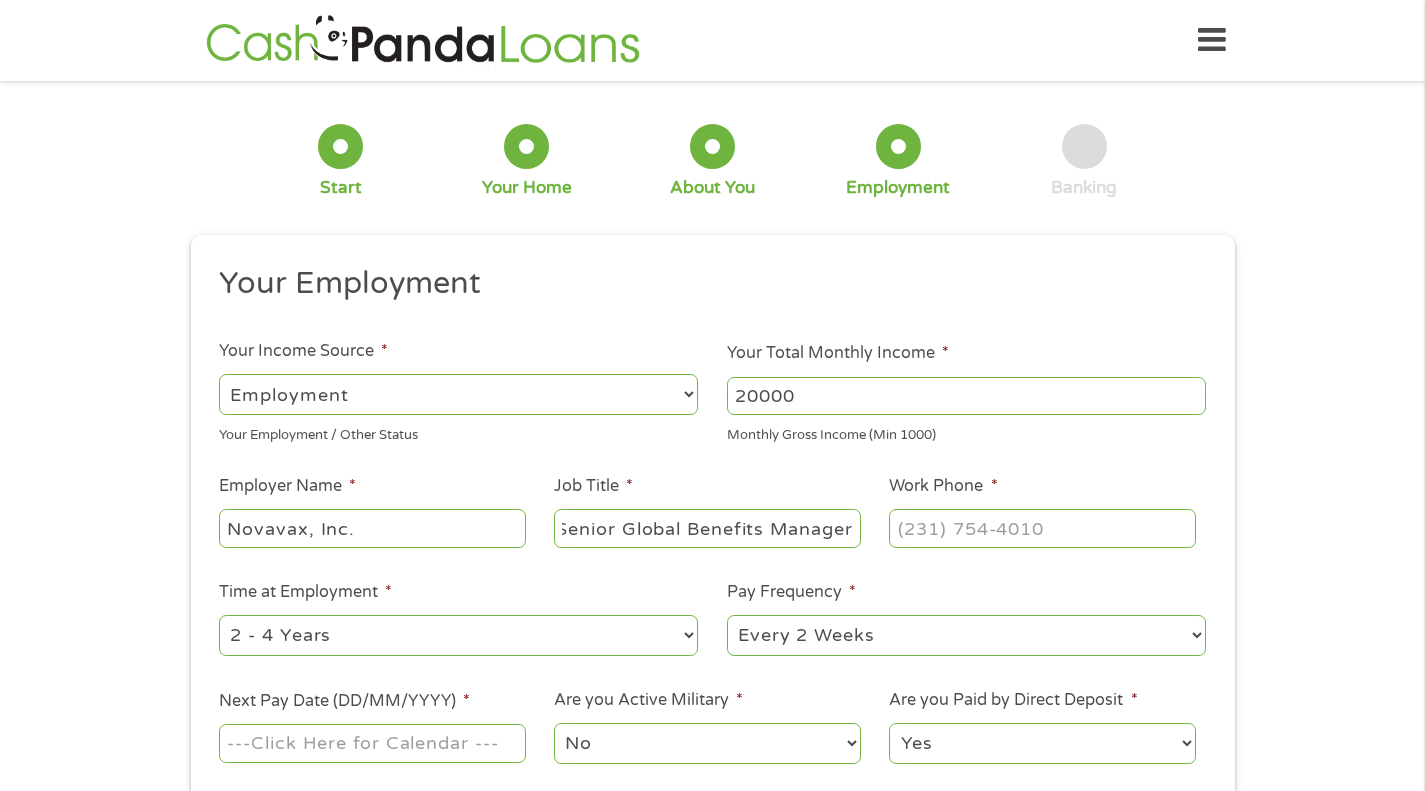 scroll, scrollTop: 0, scrollLeft: 16, axis: horizontal 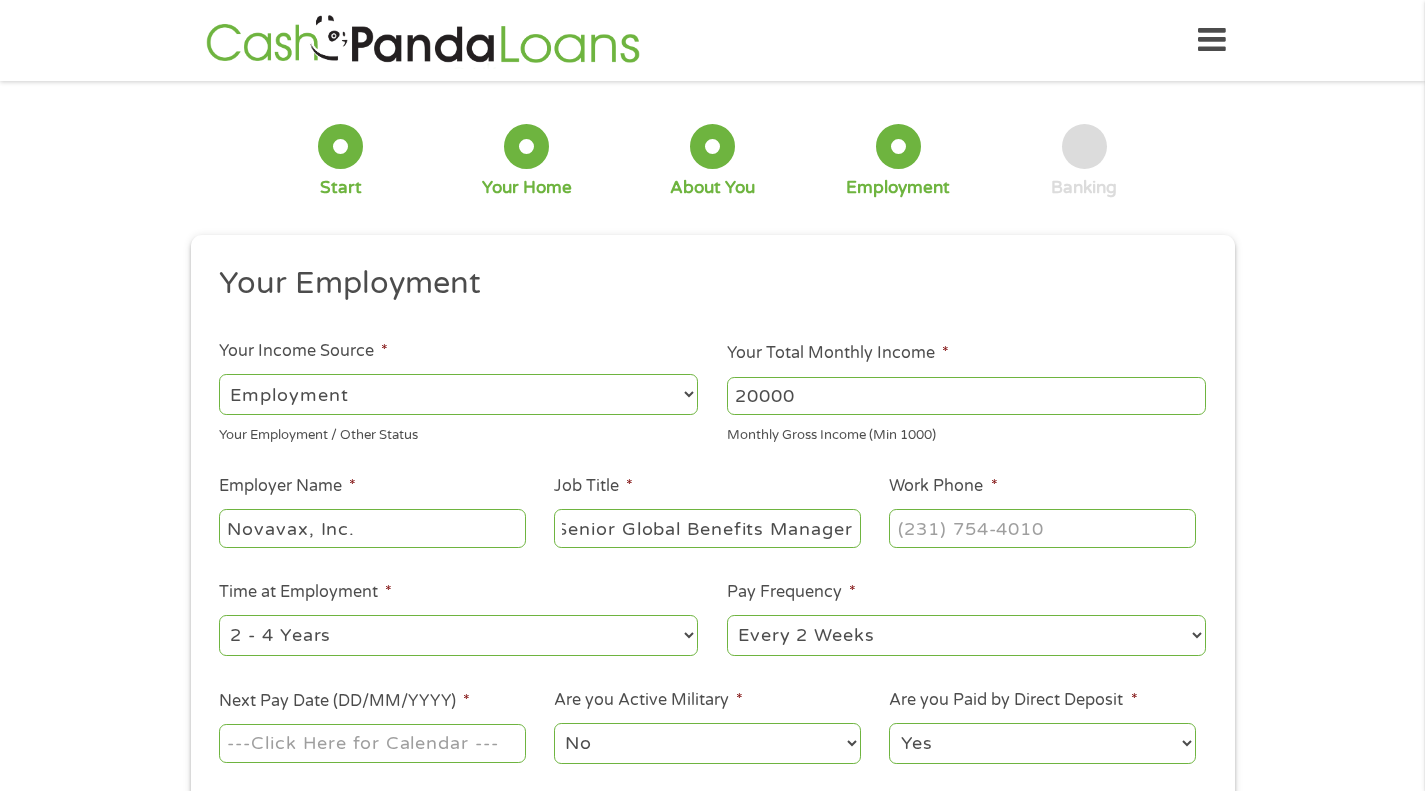 type on "Senior Global Benefits Manager" 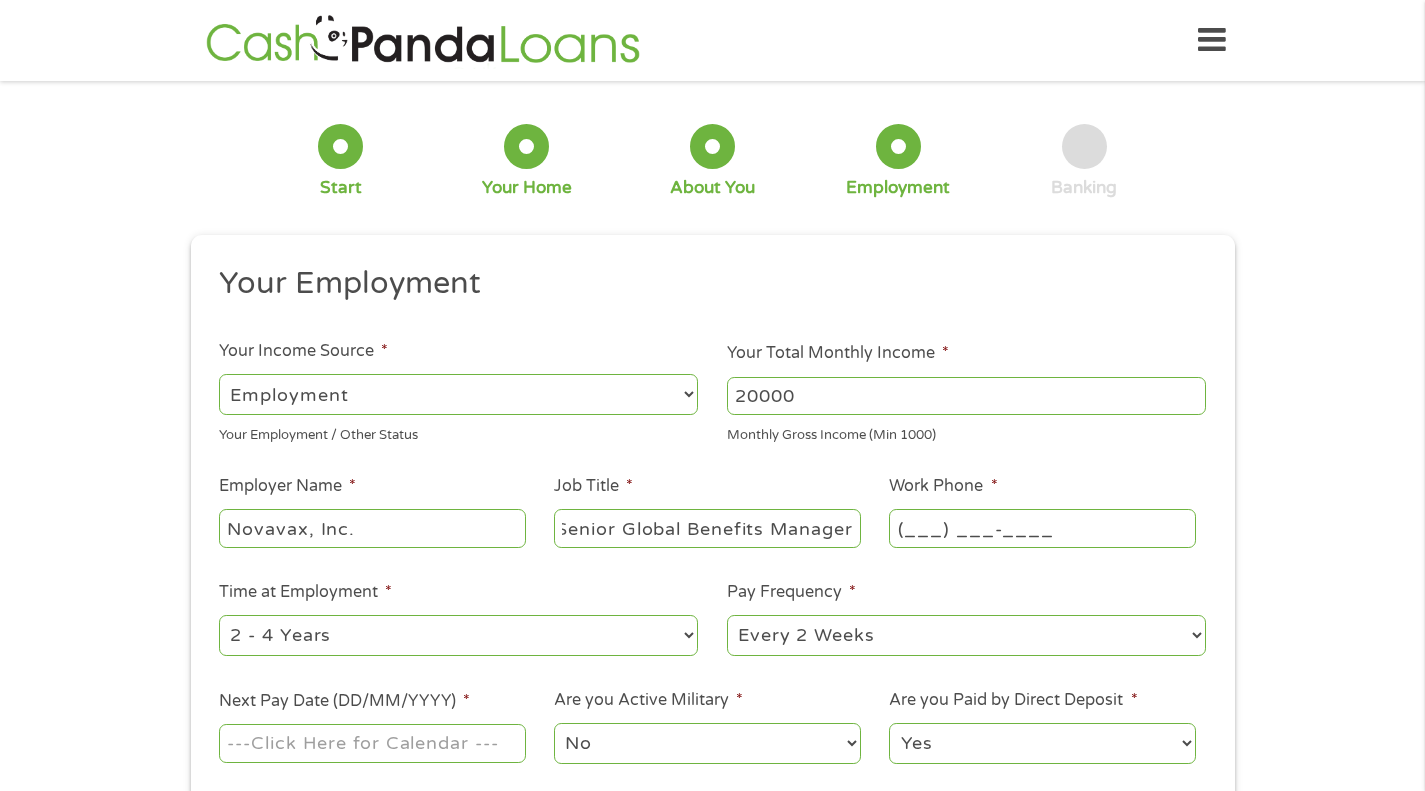 scroll, scrollTop: 0, scrollLeft: 0, axis: both 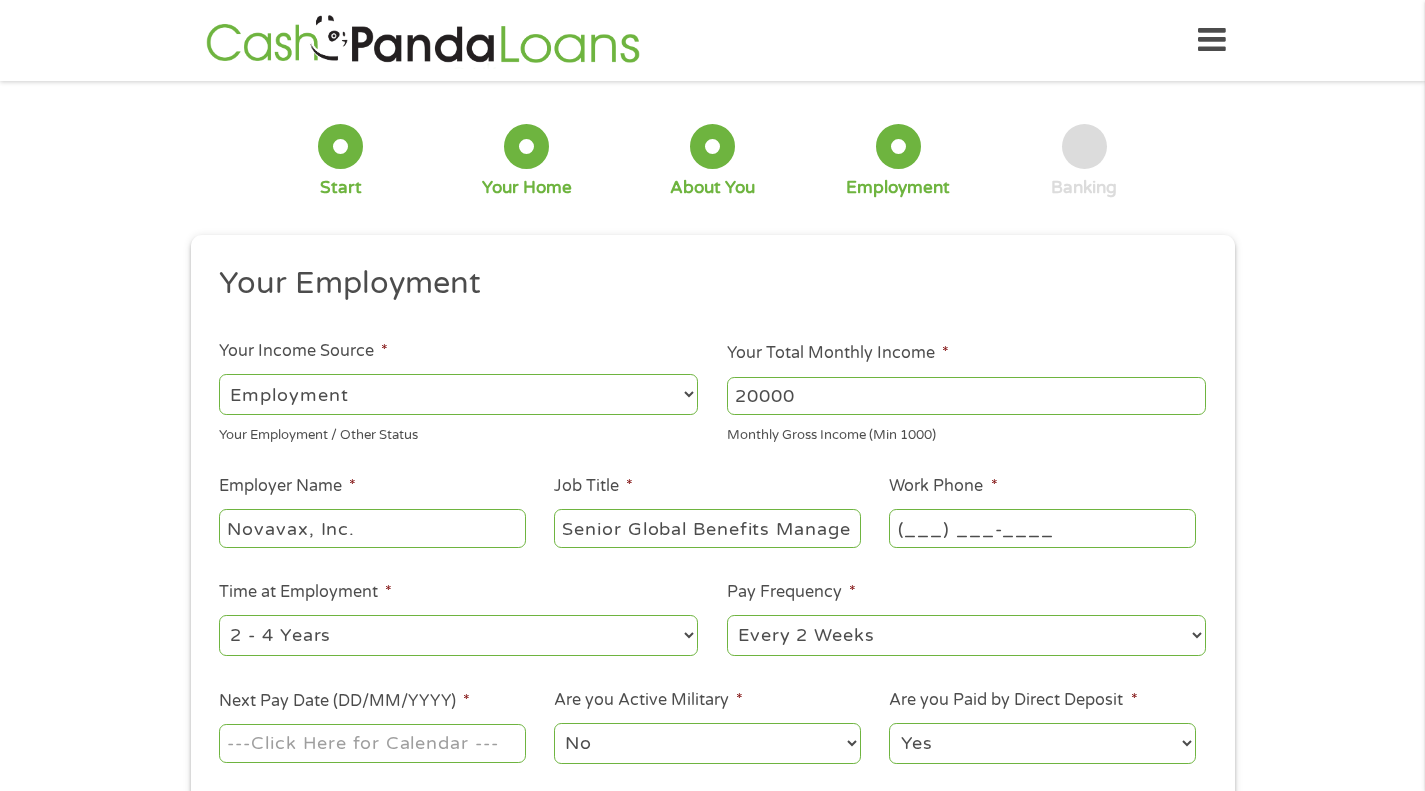 click on "(___) ___-____" at bounding box center [1042, 528] 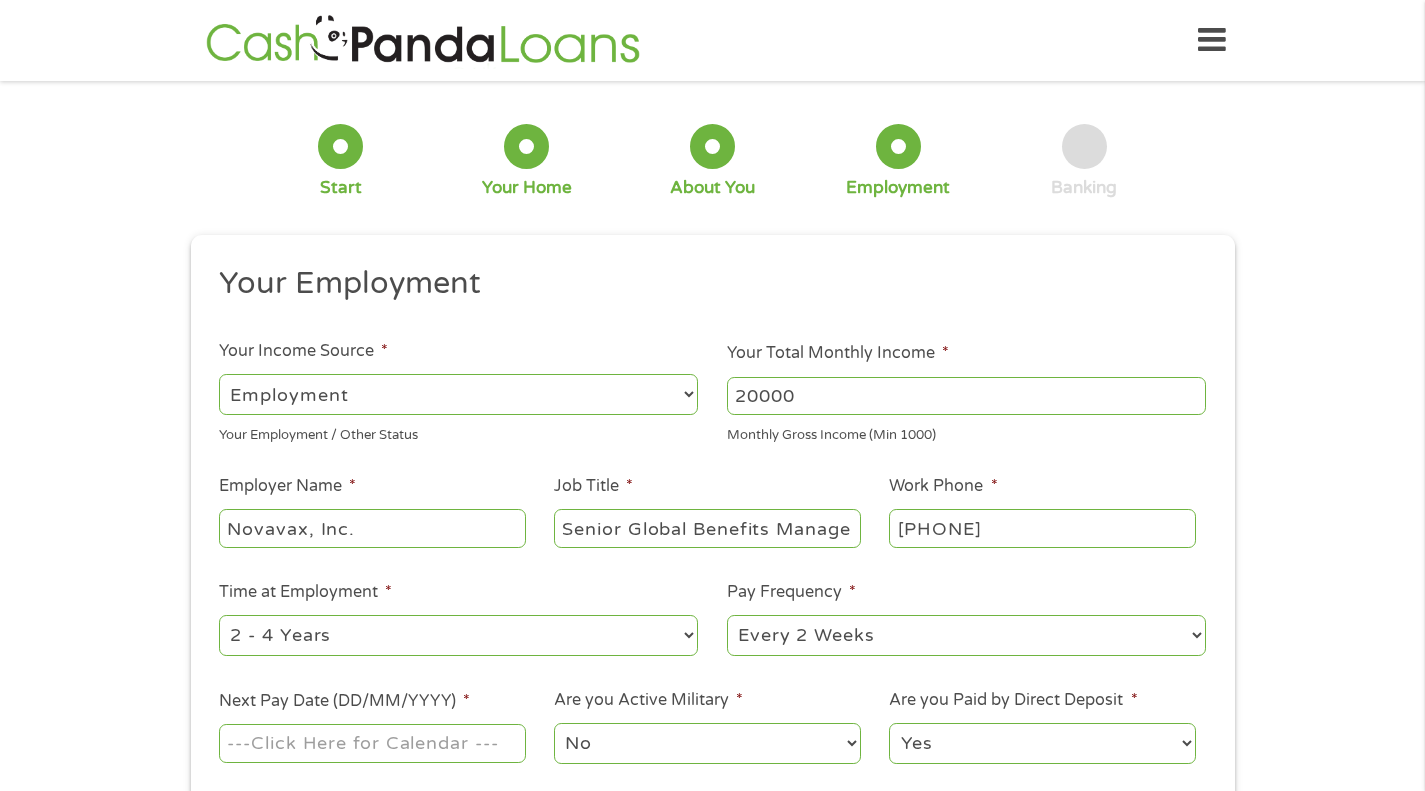 type on "([PHONE])" 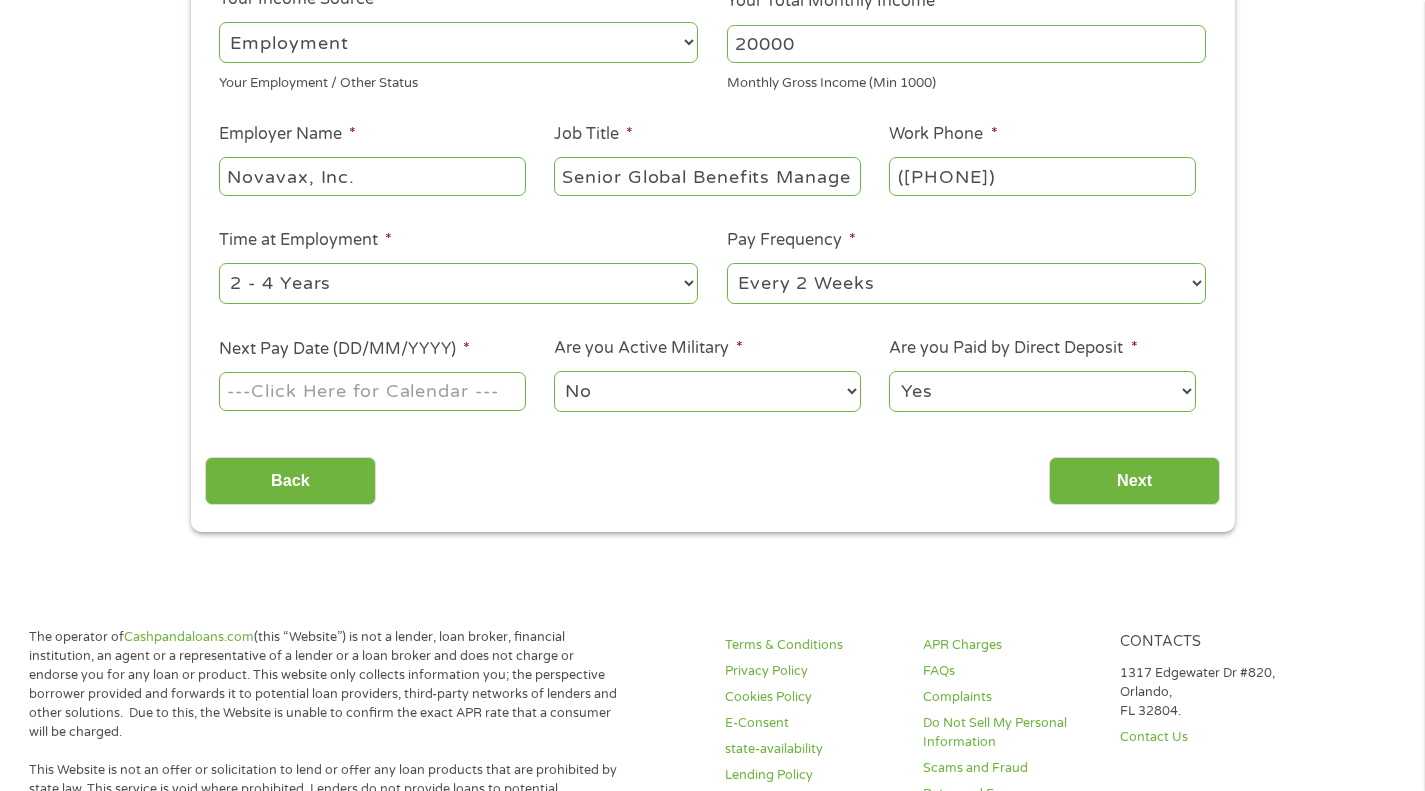 scroll, scrollTop: 388, scrollLeft: 0, axis: vertical 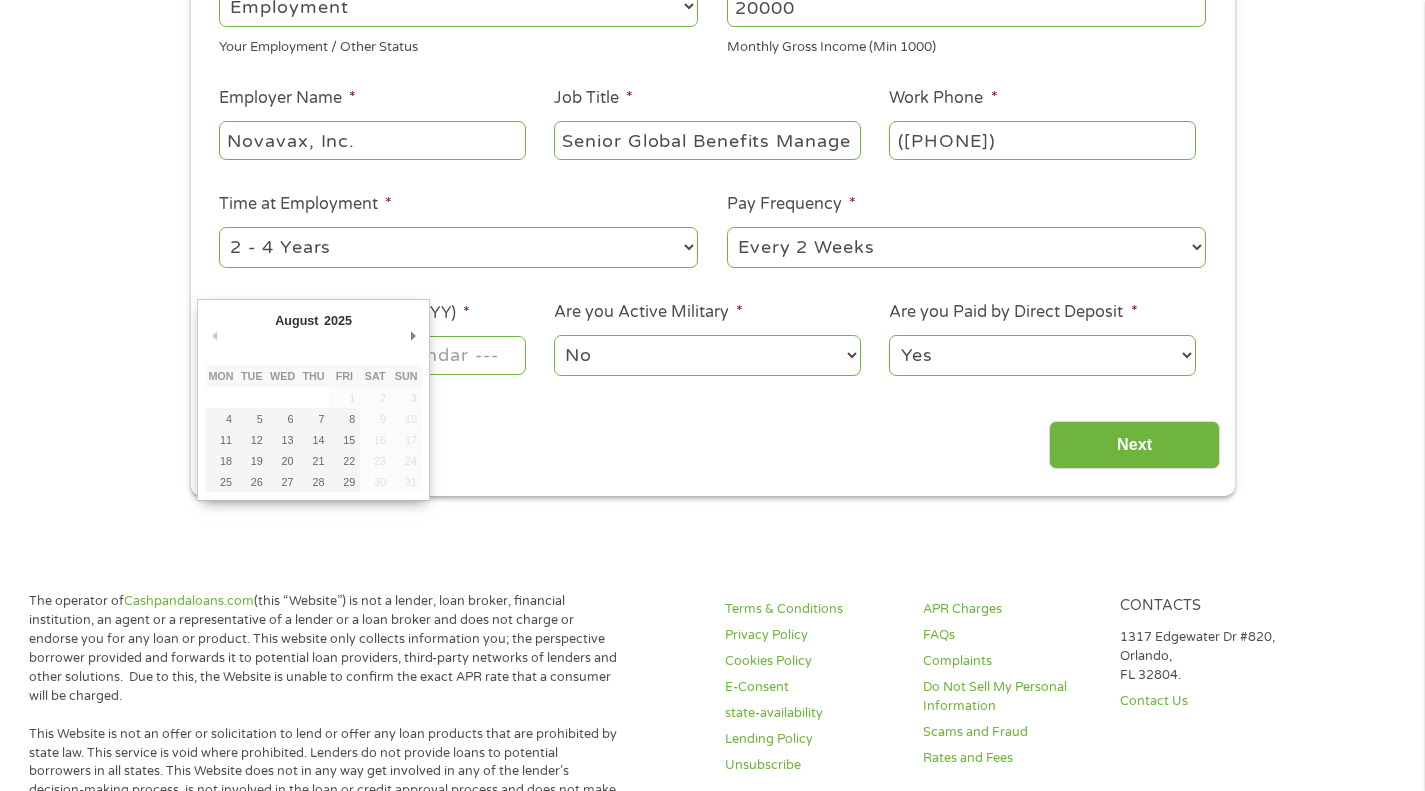 click on "Home Get Loan Offer How it works FAQs Blog Cash Loans Quick Loans Online Loans Payday Loans Cash Advances Préstamos Paycheck Loans Near Me Artificial Intelligence Loans Contact Us 1 Start 2 Your Home 3 About You 4 Employment 5 Banking 6 This field is hidden when viewing the form gclid CjwKCAjwkbzEBhAVEiwA4V-yqh84FQdPARMO2X8nO9E4ZphV9iqarhga7IFudqbTAfH626iLYOrTSRoCvGgQAvD_BwE This field is hidden when viewing the form Referrer https://www.cashpandaloans.com/payday-loans/?medium=adwords&source=adwords&campaign=22082442849&adgroup=171710594054&creative=711039648649&position=&keyword=1000%20payday%20loan&utm_term=searchterm&matchtype=p&device=c&network=g&gad_source=1&gad_campaignid=22082442849&gbraid=0AAAAABxw2Ih5fLYnc3-gTWQcZ2h_R3TrE&gclid=CjwKCAjwkbzEBhAVEiwA4V-yqh84FQdPARMO2X8nO9E4ZphV9iqarhga7IFudqbTAfH626iLYOrTSRoCvGgQAvD_BwE Source adwords p c g" at bounding box center (712, 843) 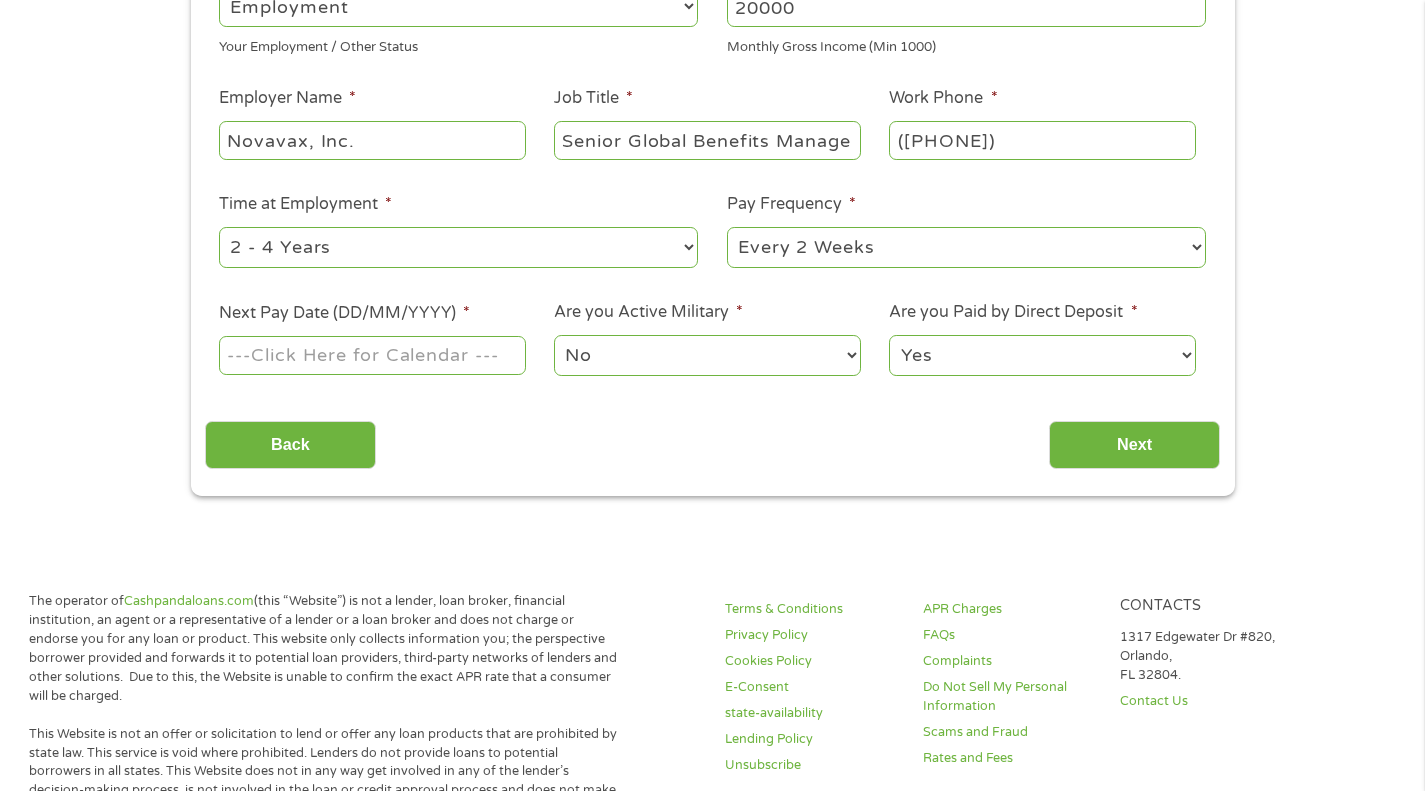 click on "Next Pay Date (DD/MM/YYYY) *" at bounding box center [372, 355] 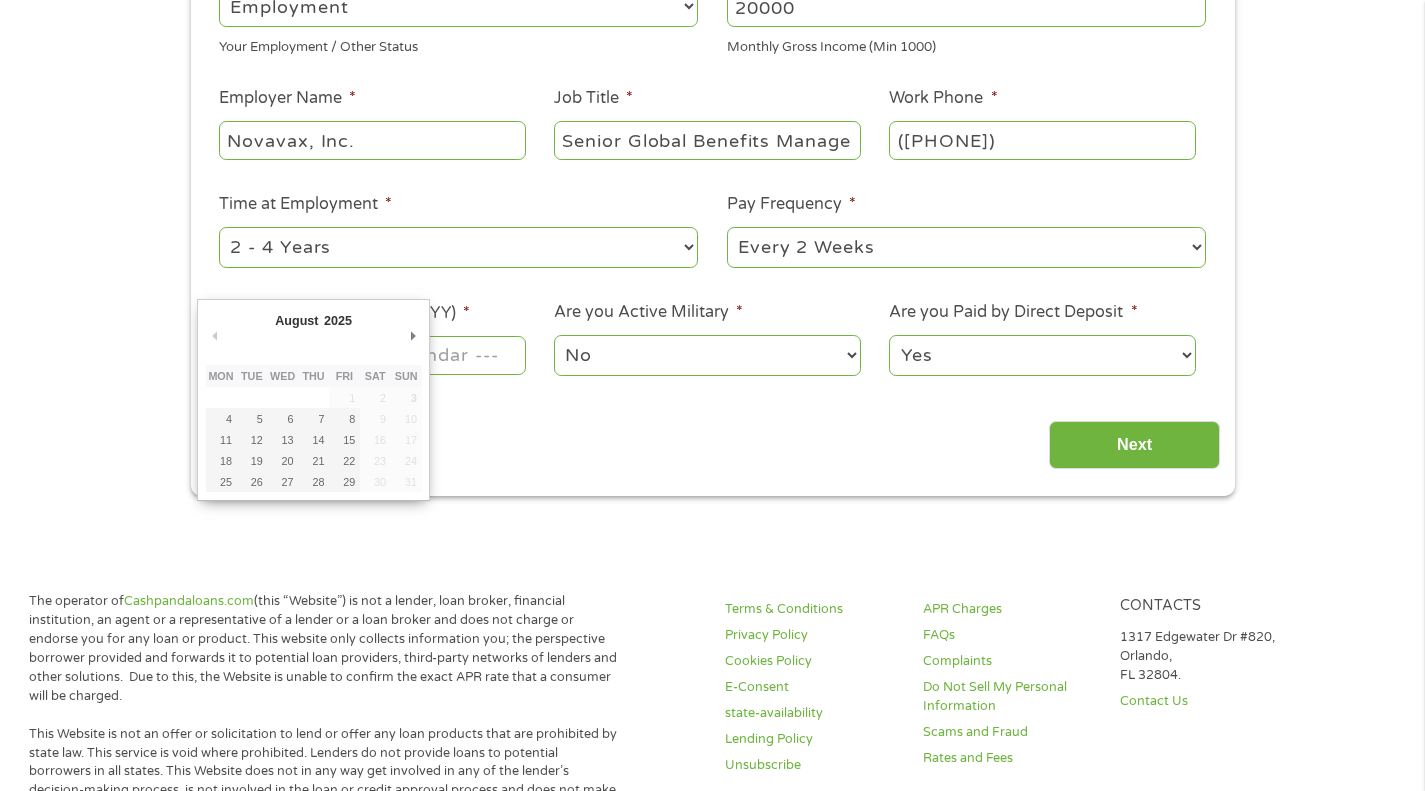 type on "08/08/2025" 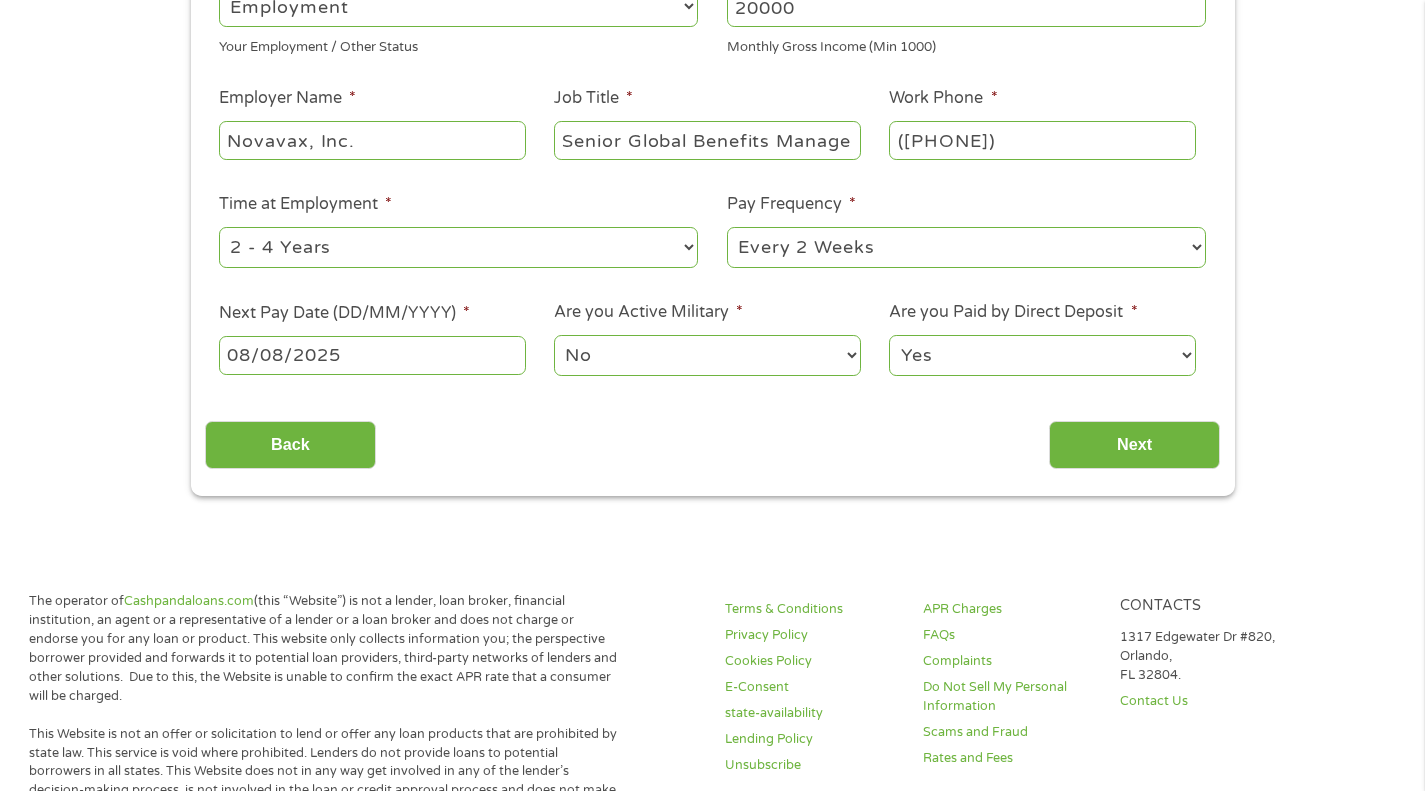 click on "Next" at bounding box center [1134, 445] 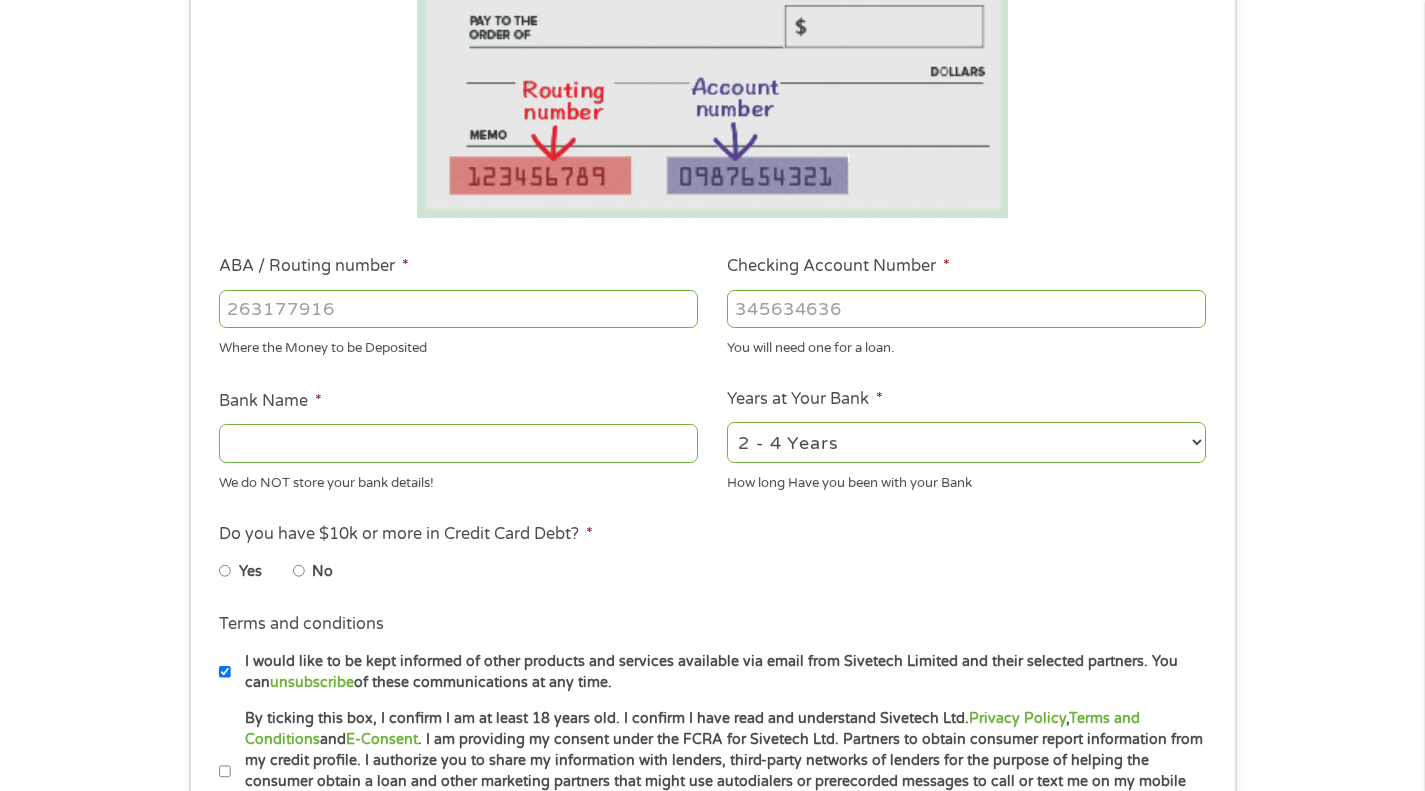 scroll, scrollTop: 8, scrollLeft: 8, axis: both 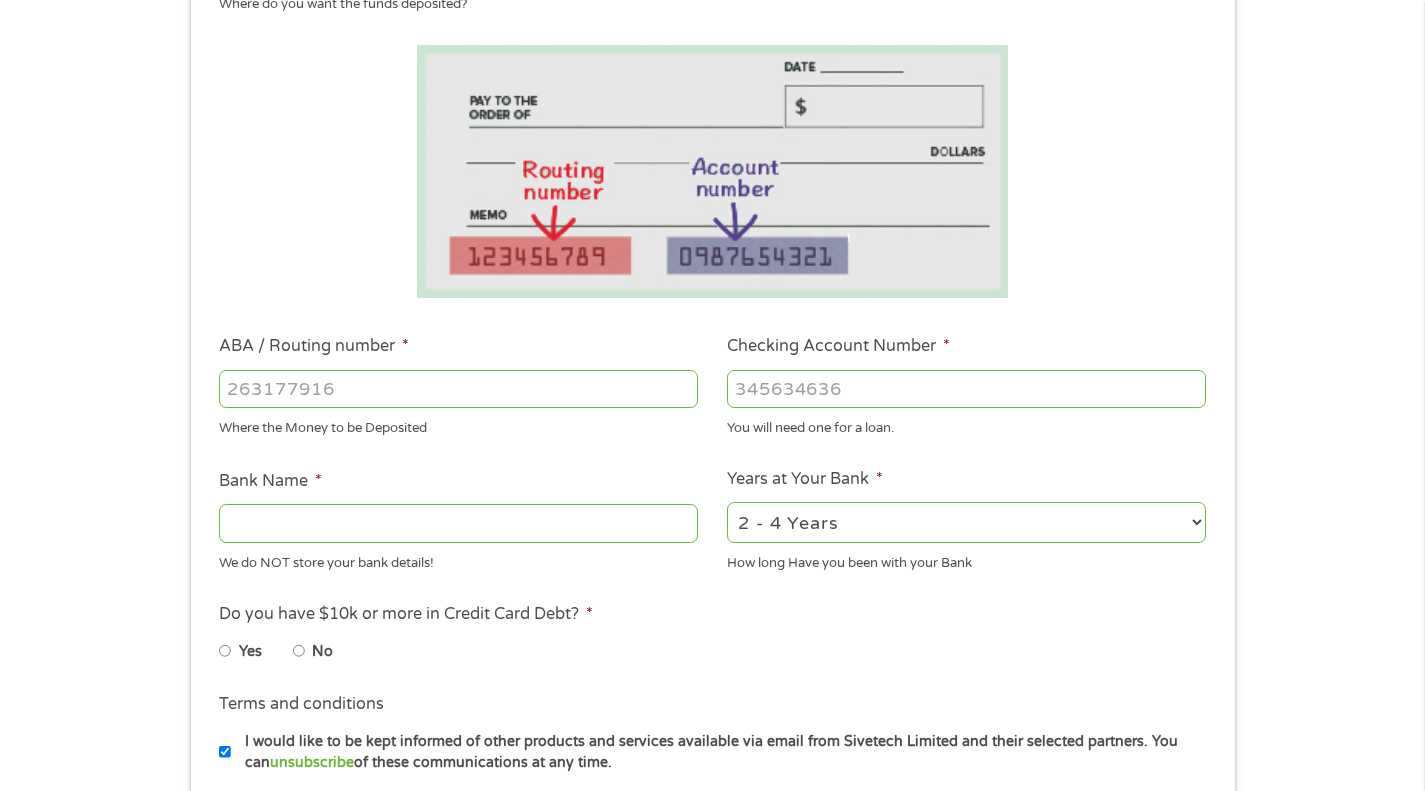 click on "ABA / Routing number *" at bounding box center [458, 389] 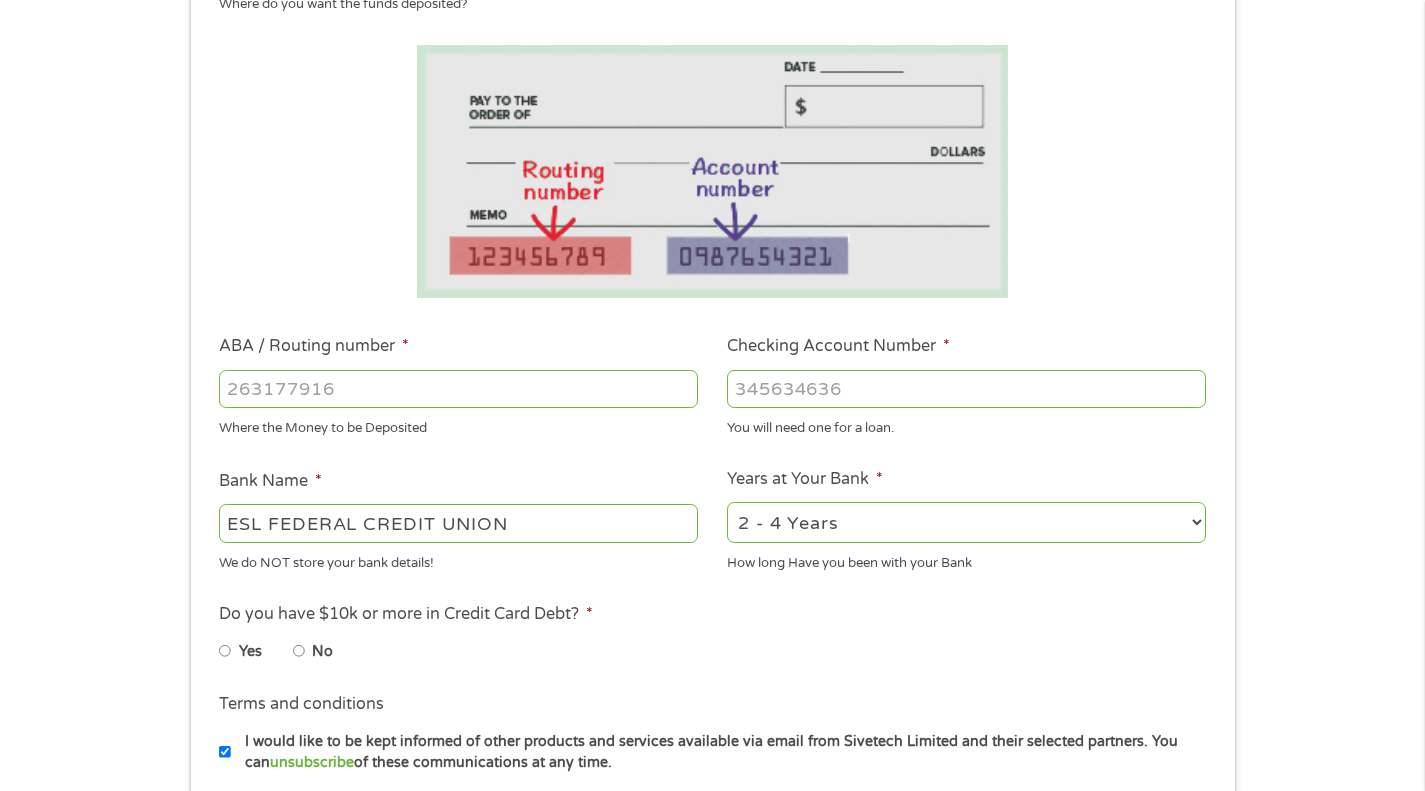 type on "[PHONE]" 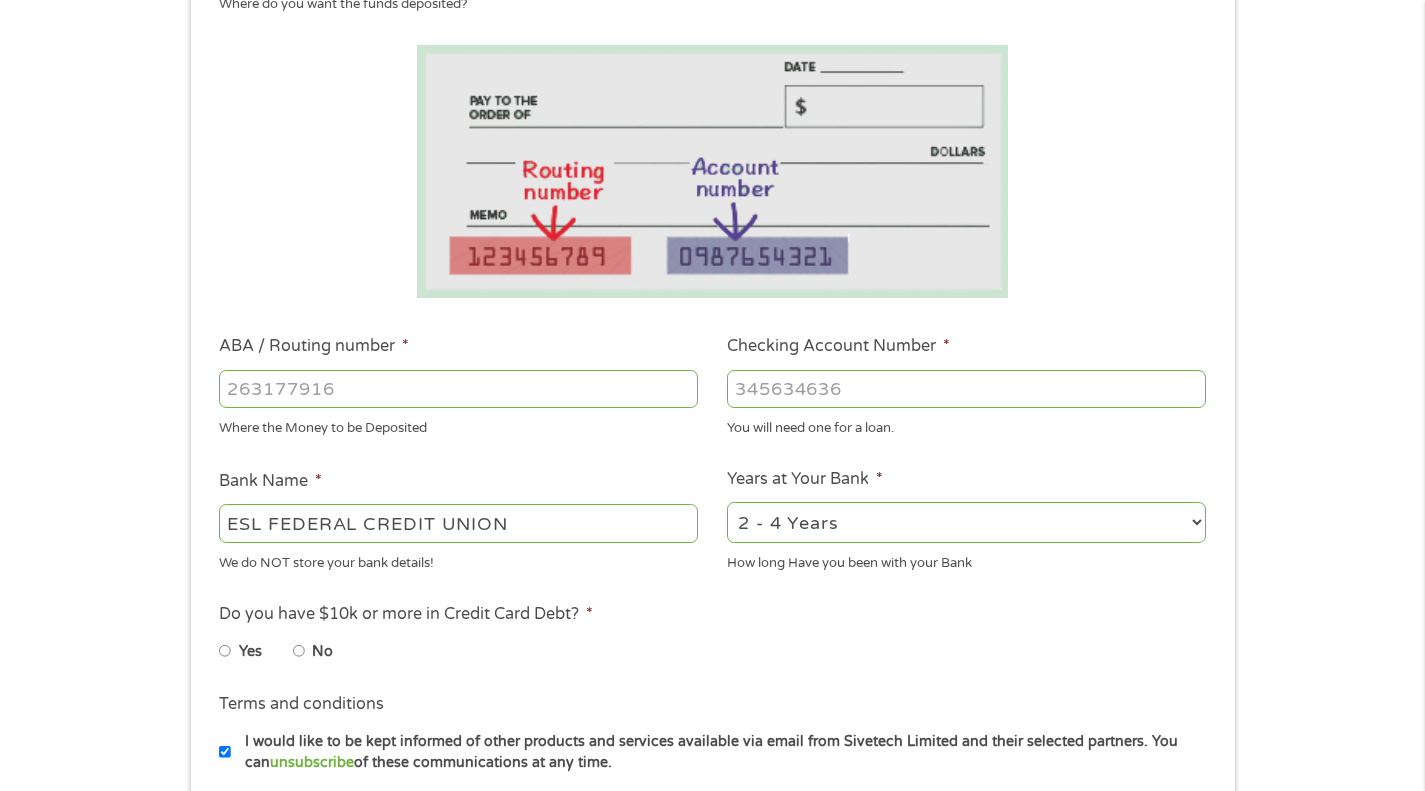 click on "Checking Account Number *" at bounding box center [966, 389] 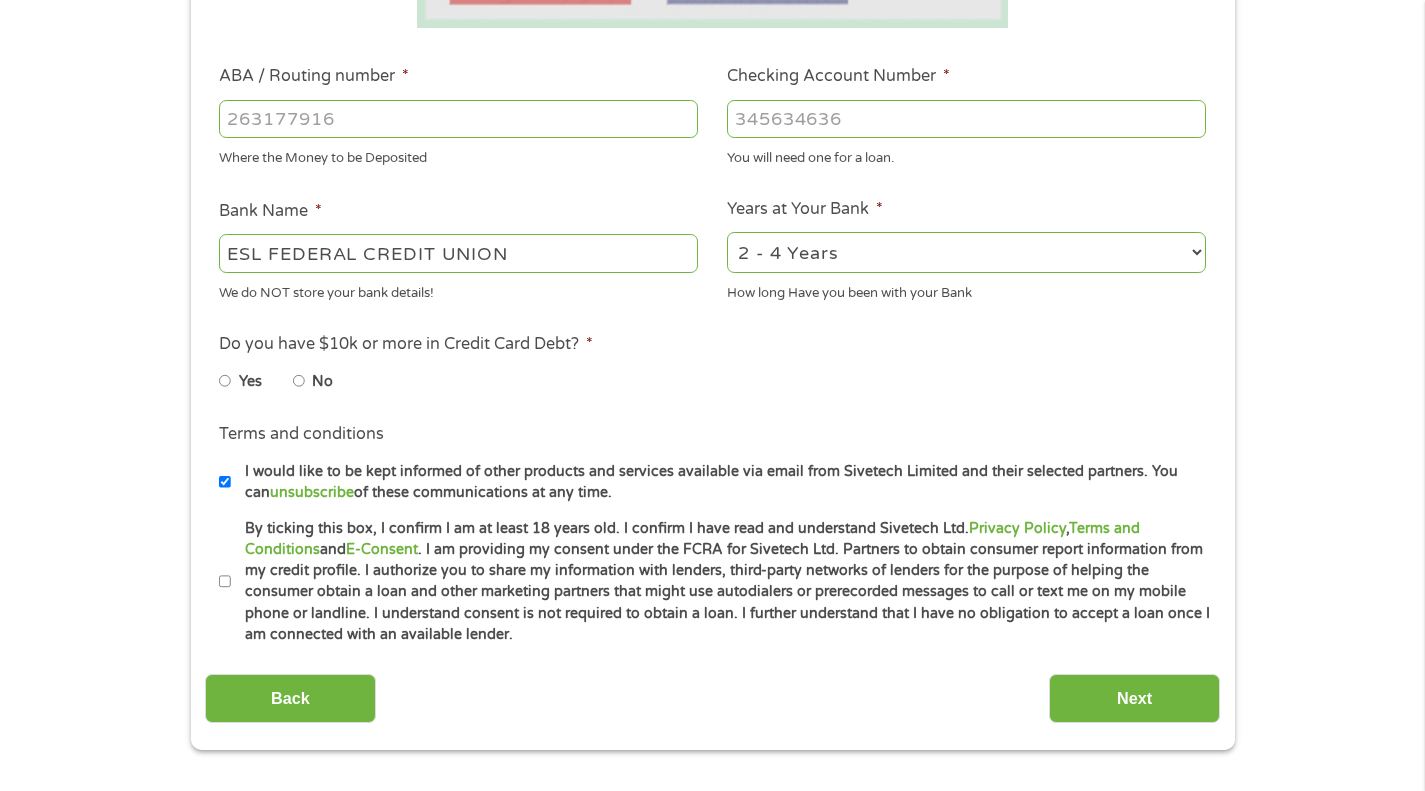 scroll, scrollTop: 595, scrollLeft: 0, axis: vertical 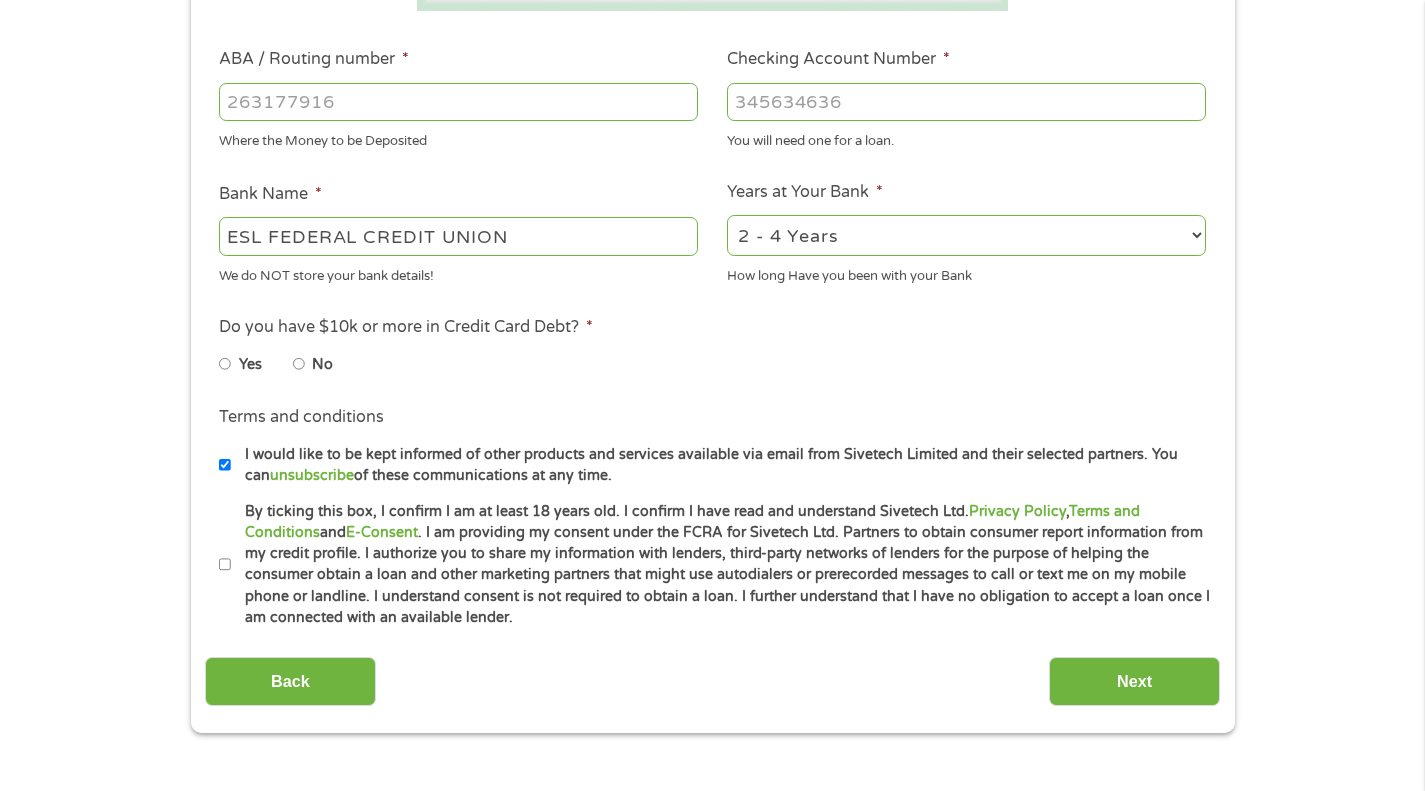 type on "[PHONE]" 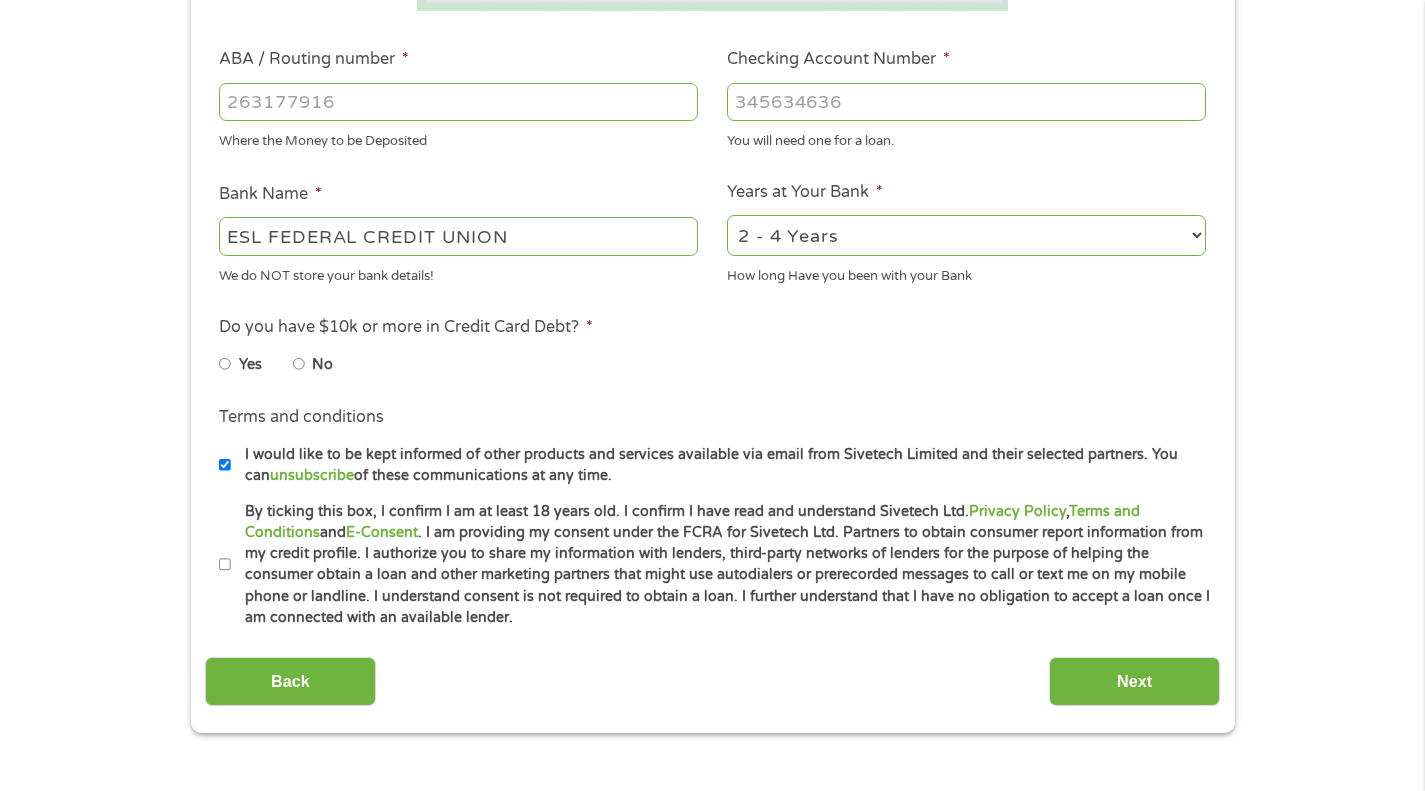 click on "Yes" at bounding box center (225, 364) 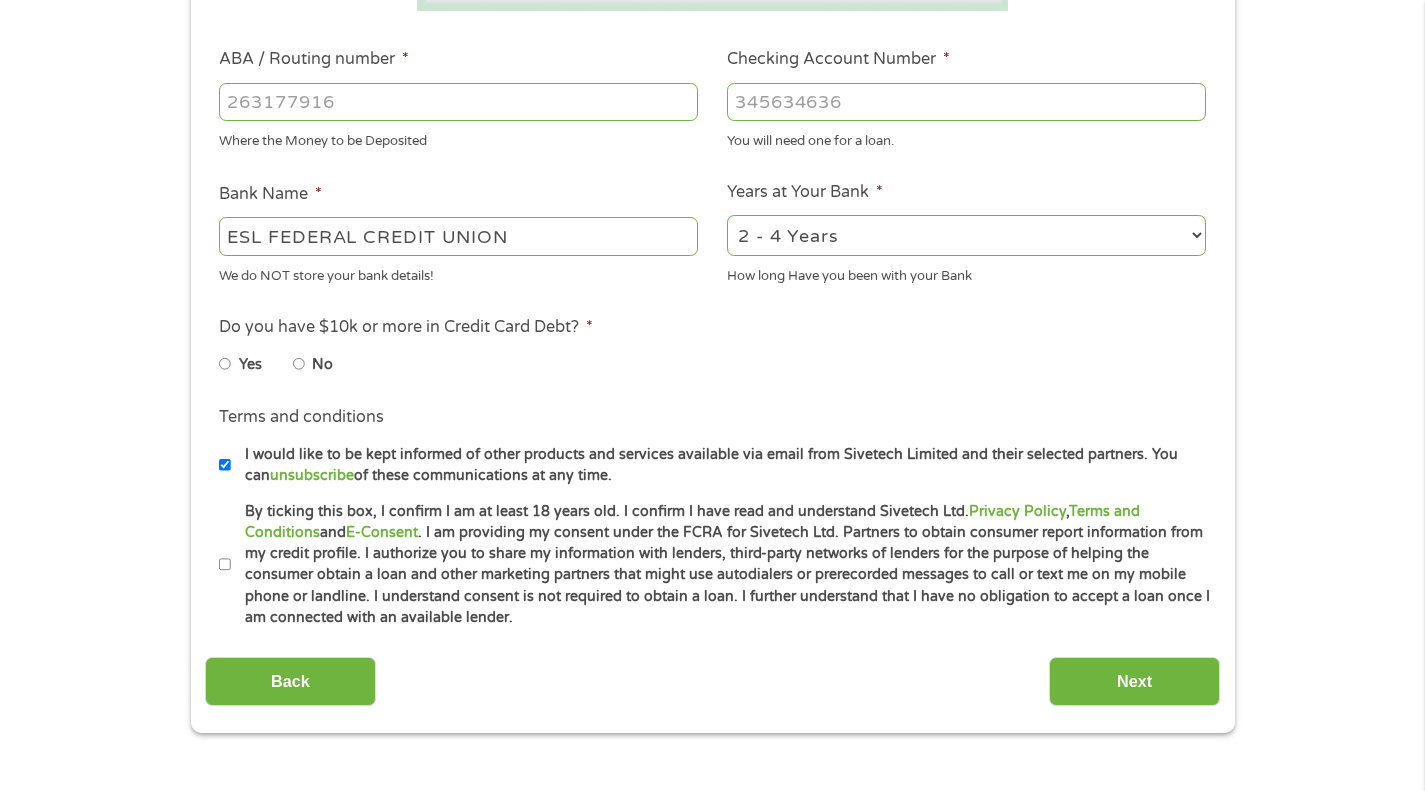 radio on "true" 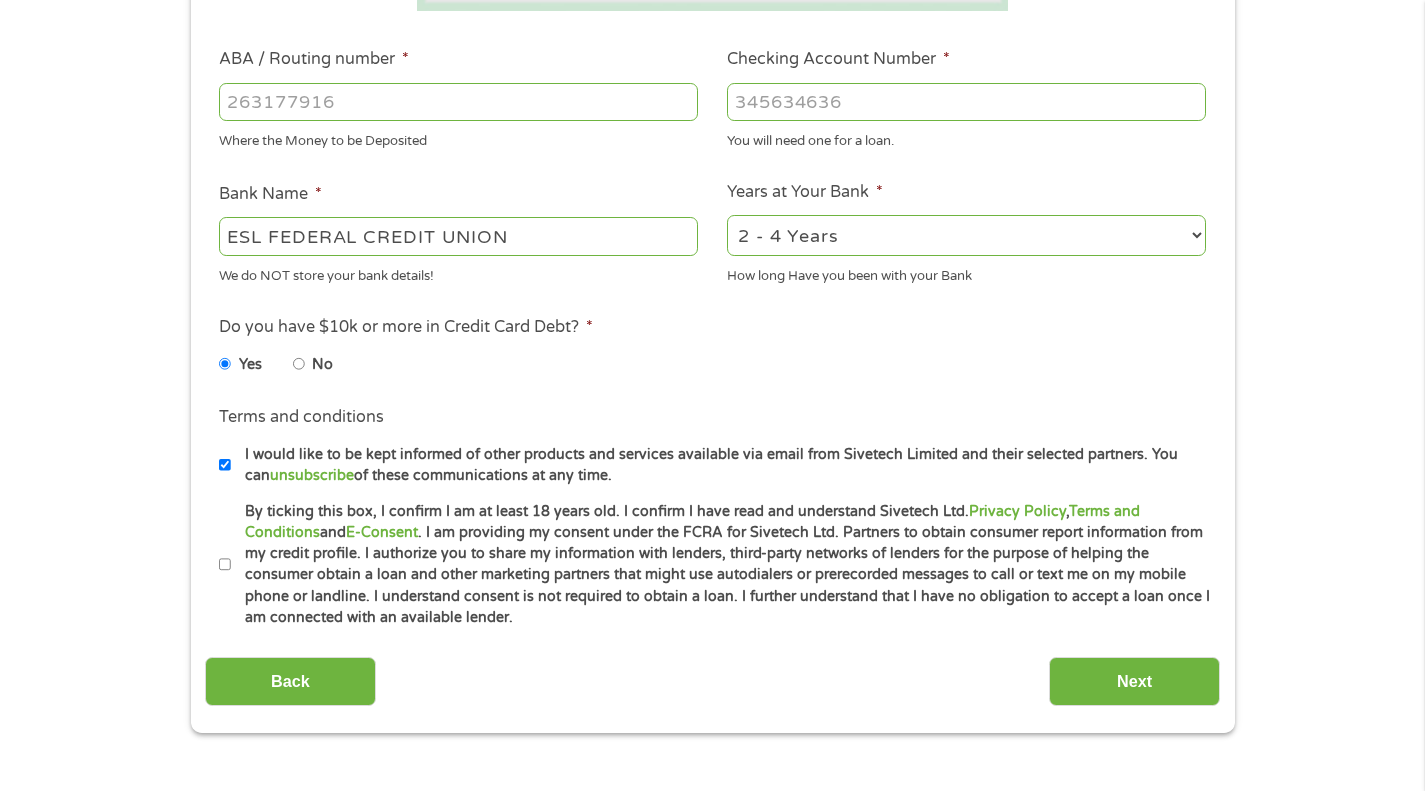 click on "By ticking this box, I confirm I am at least 18 years old. I confirm I have read and understand Sivetech Ltd.  Privacy Policy ,  Terms and Conditions  and  E-Consent . I am providing my consent under the FCRA for Sivetech Ltd. Partners to obtain consumer report information from my credit profile. I authorize you to share my information with lenders, third-party networks of lenders for the purpose of helping the consumer obtain a loan and other marketing partners that might use autodialers or prerecorded messages to call or text me on my mobile phone or landline. I understand consent is not required to obtain a loan. I further understand that I have no obligation to accept a loan once I am connected with an available lender." at bounding box center (225, 565) 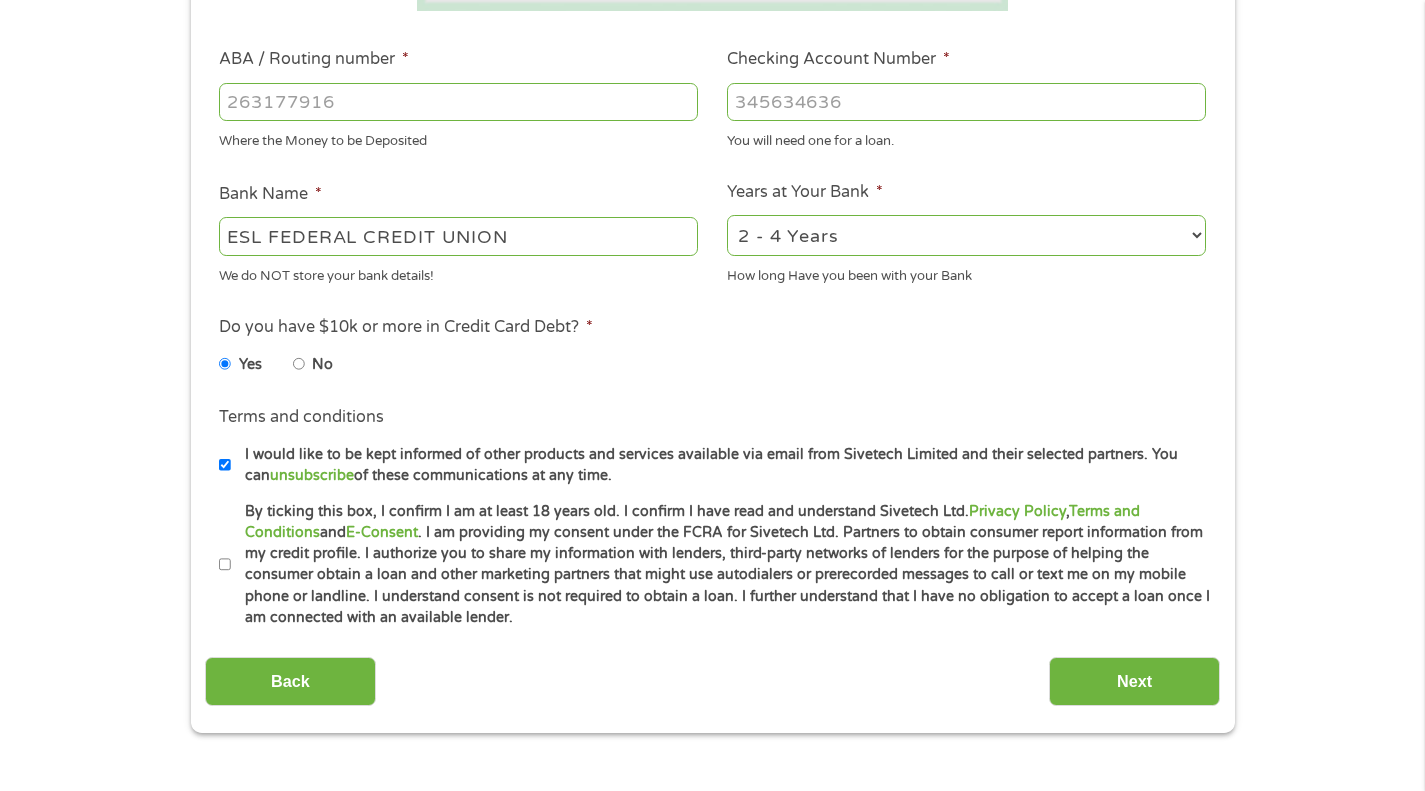 checkbox on "true" 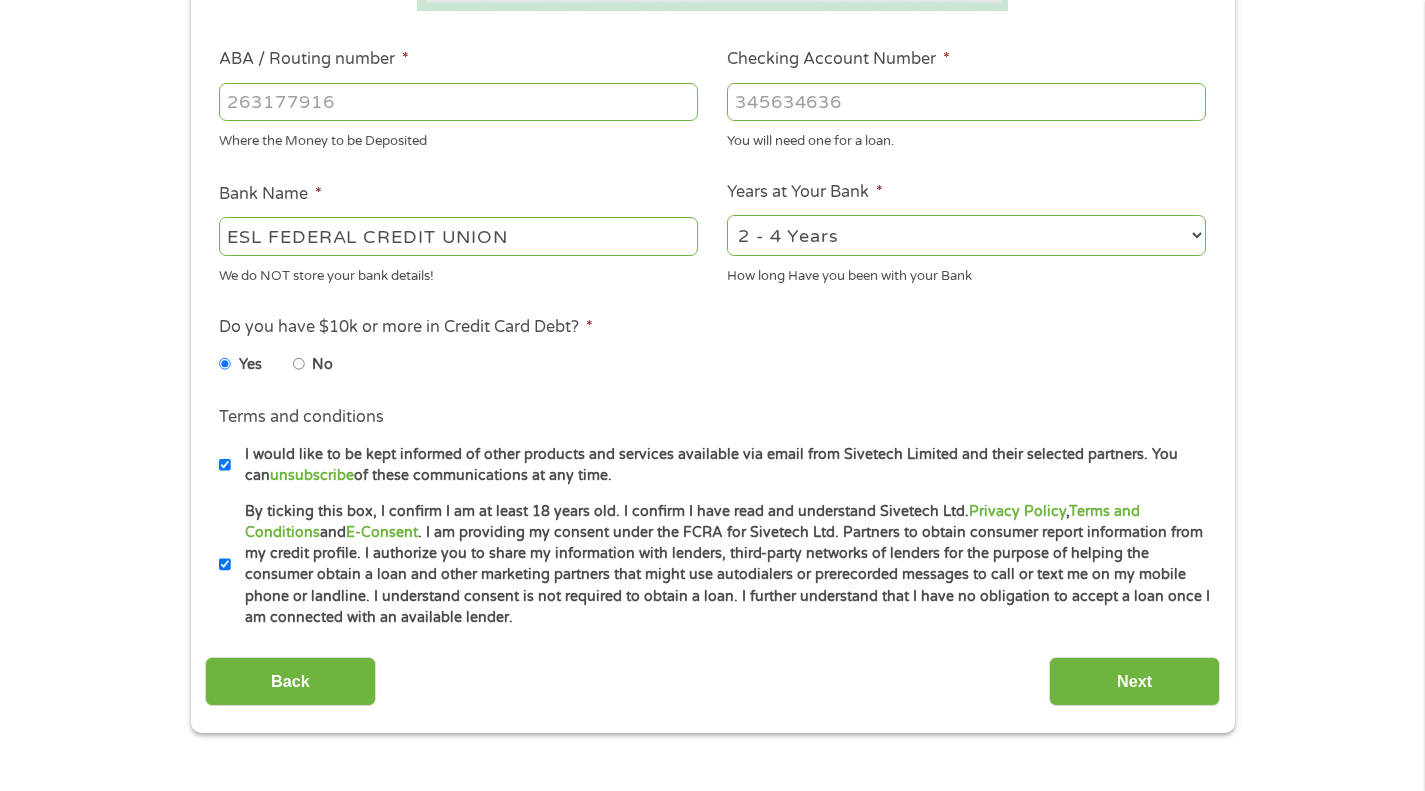 click on "Next" at bounding box center (1134, 681) 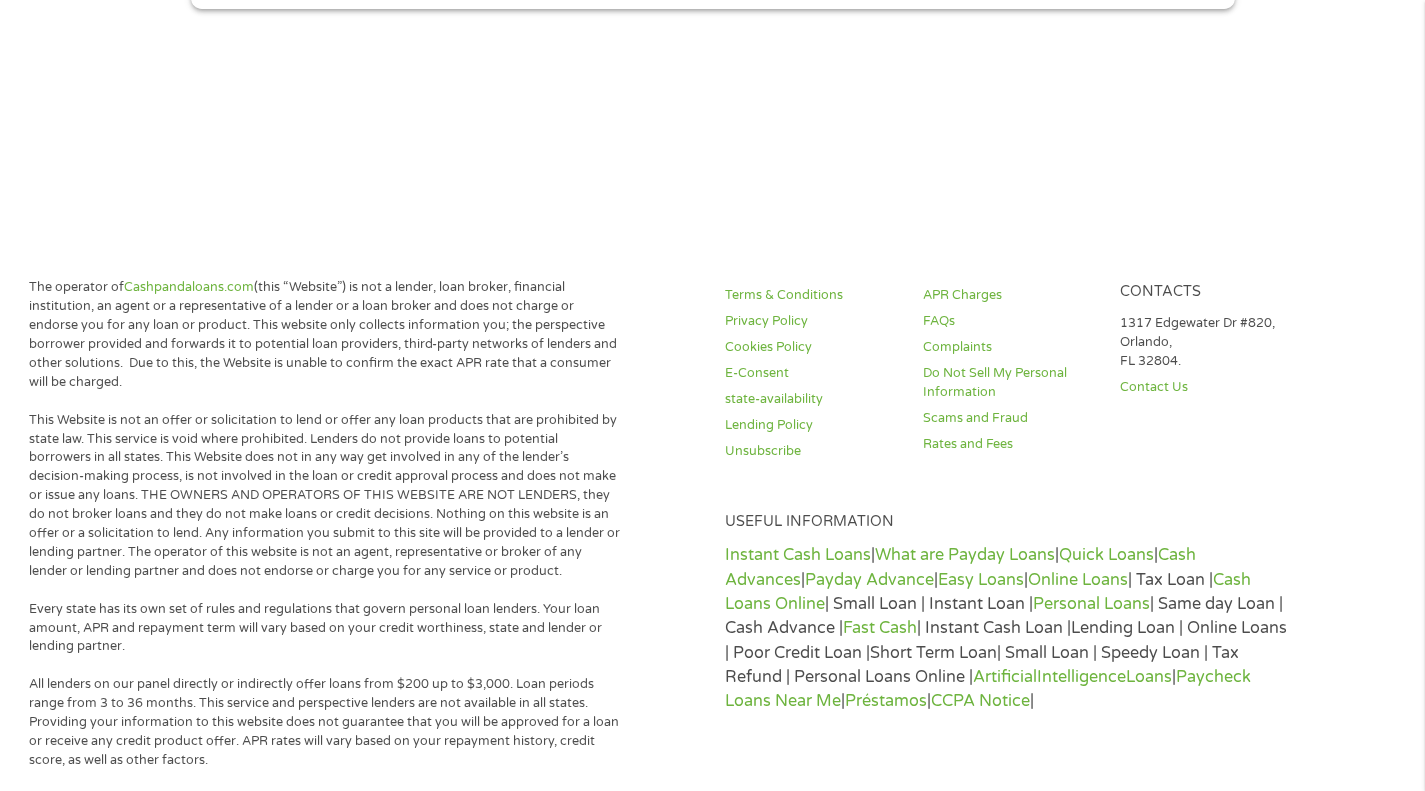 scroll, scrollTop: 8, scrollLeft: 8, axis: both 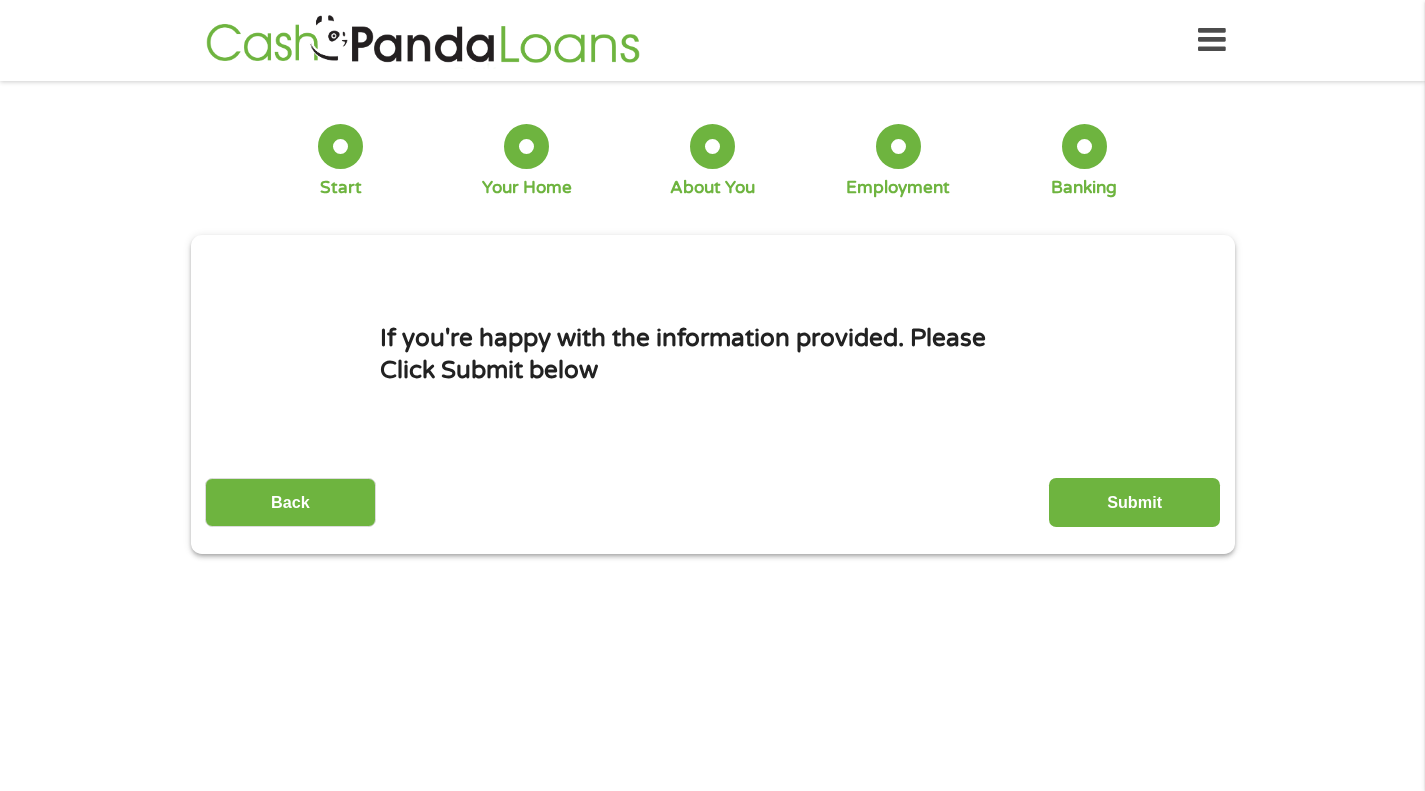 click on "Submit" at bounding box center [1134, 502] 